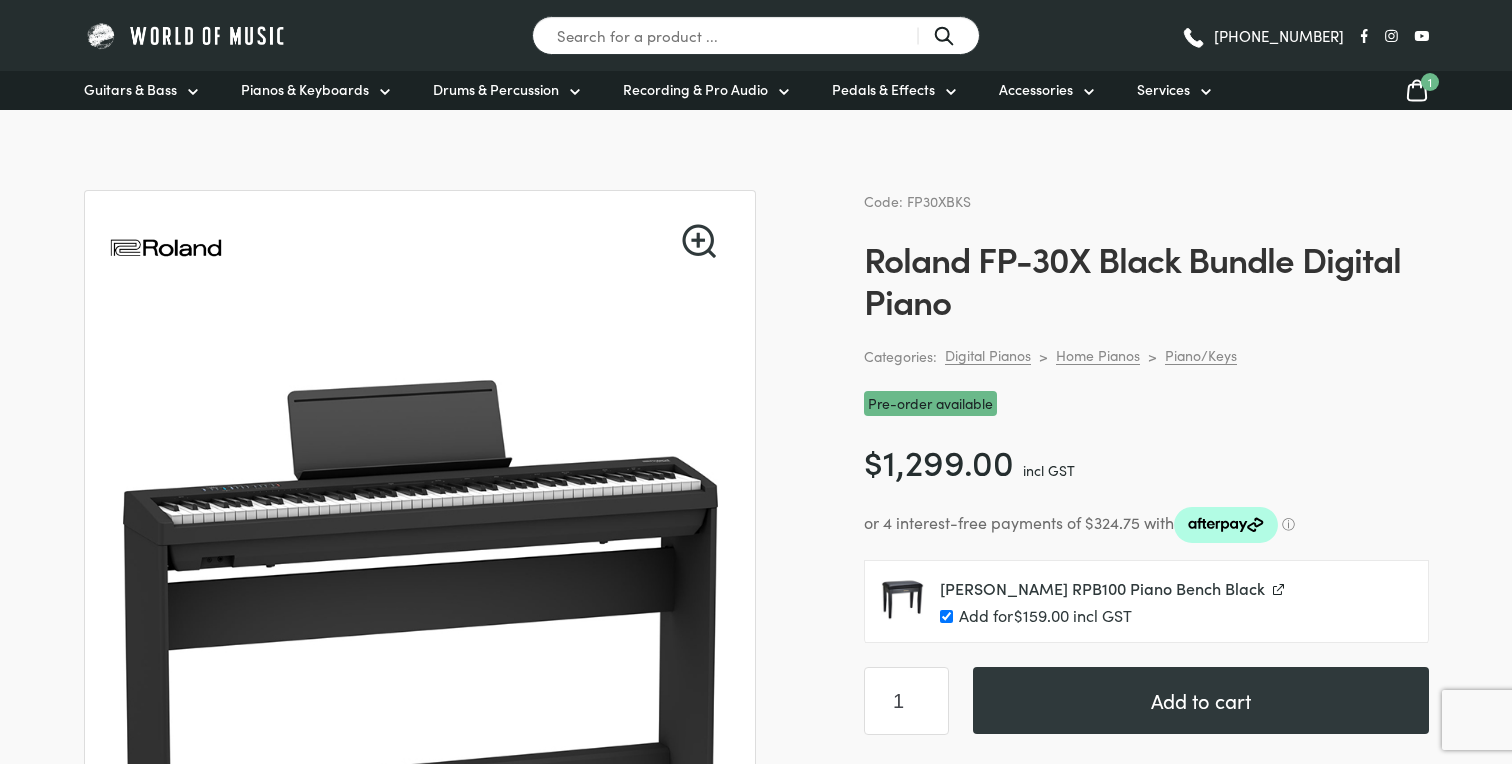 scroll, scrollTop: 140, scrollLeft: 0, axis: vertical 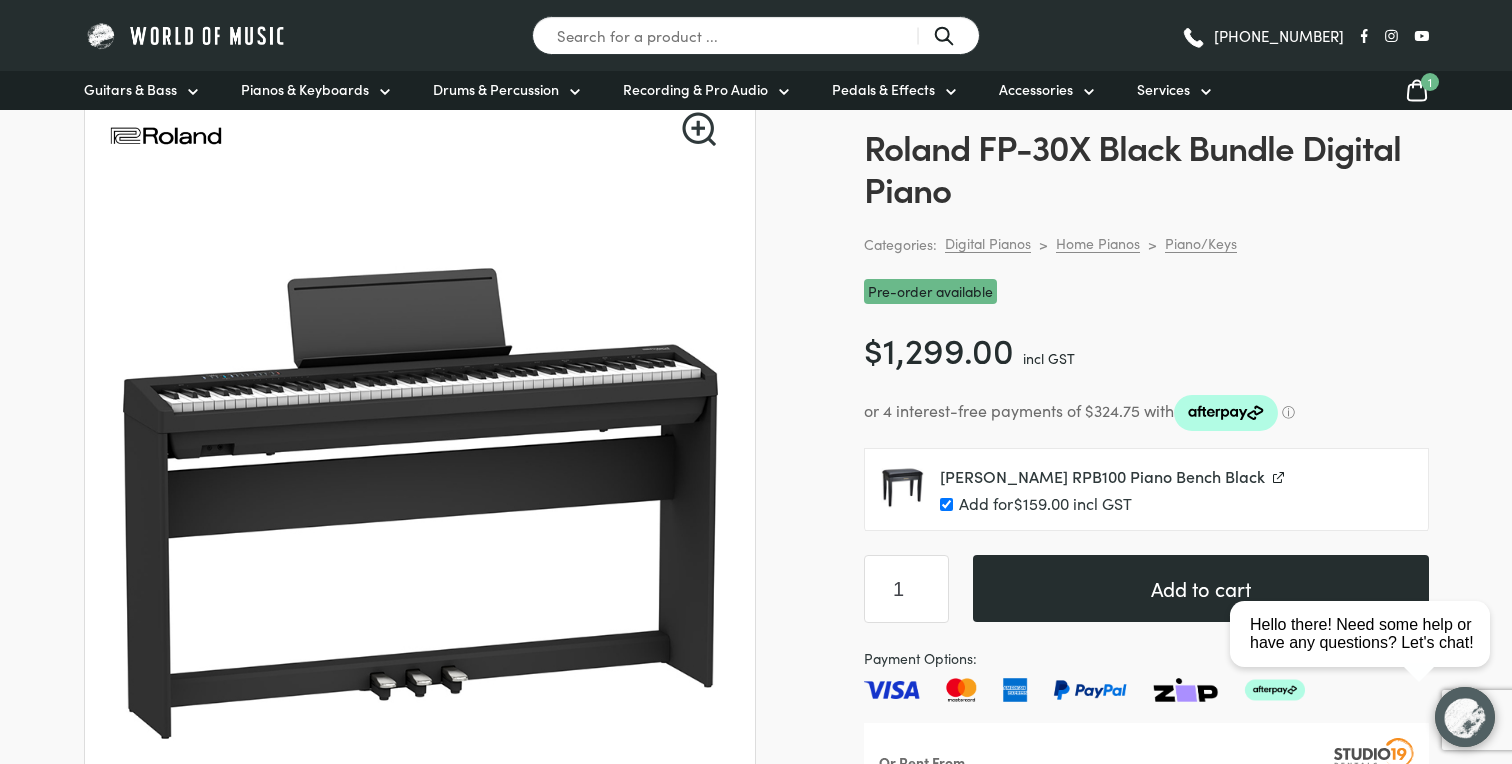 click on "Add to cart" at bounding box center [1201, 588] 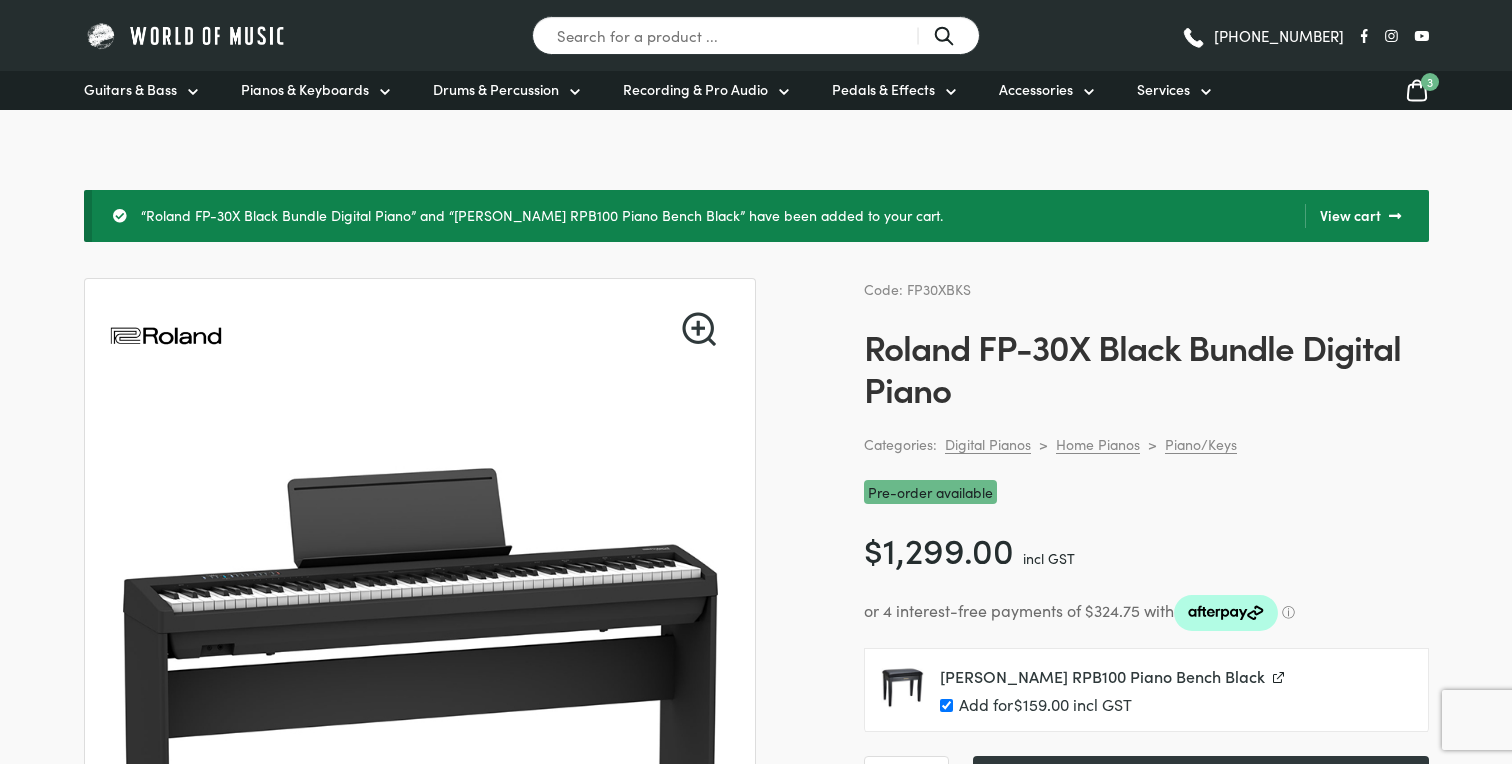 scroll, scrollTop: 0, scrollLeft: 0, axis: both 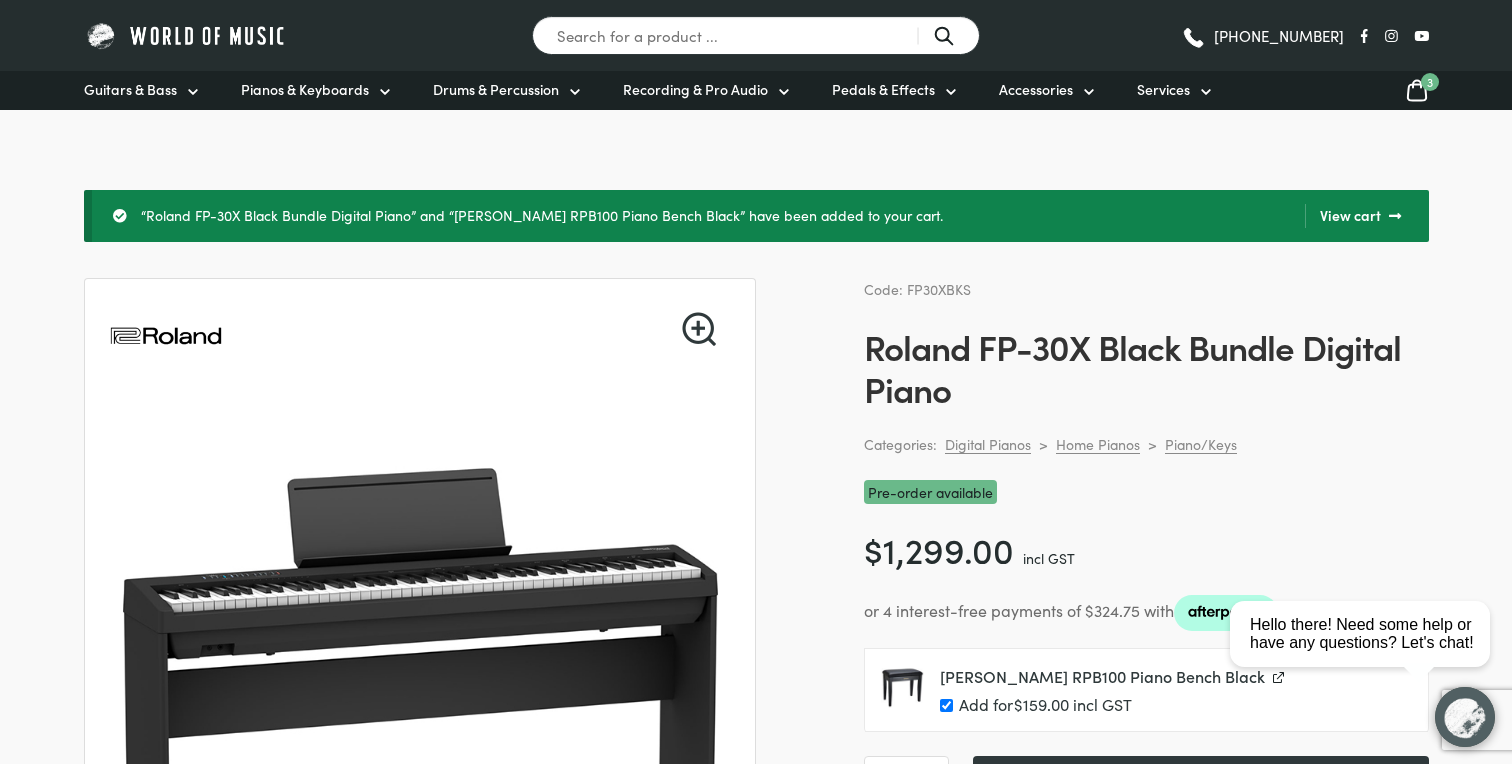 click 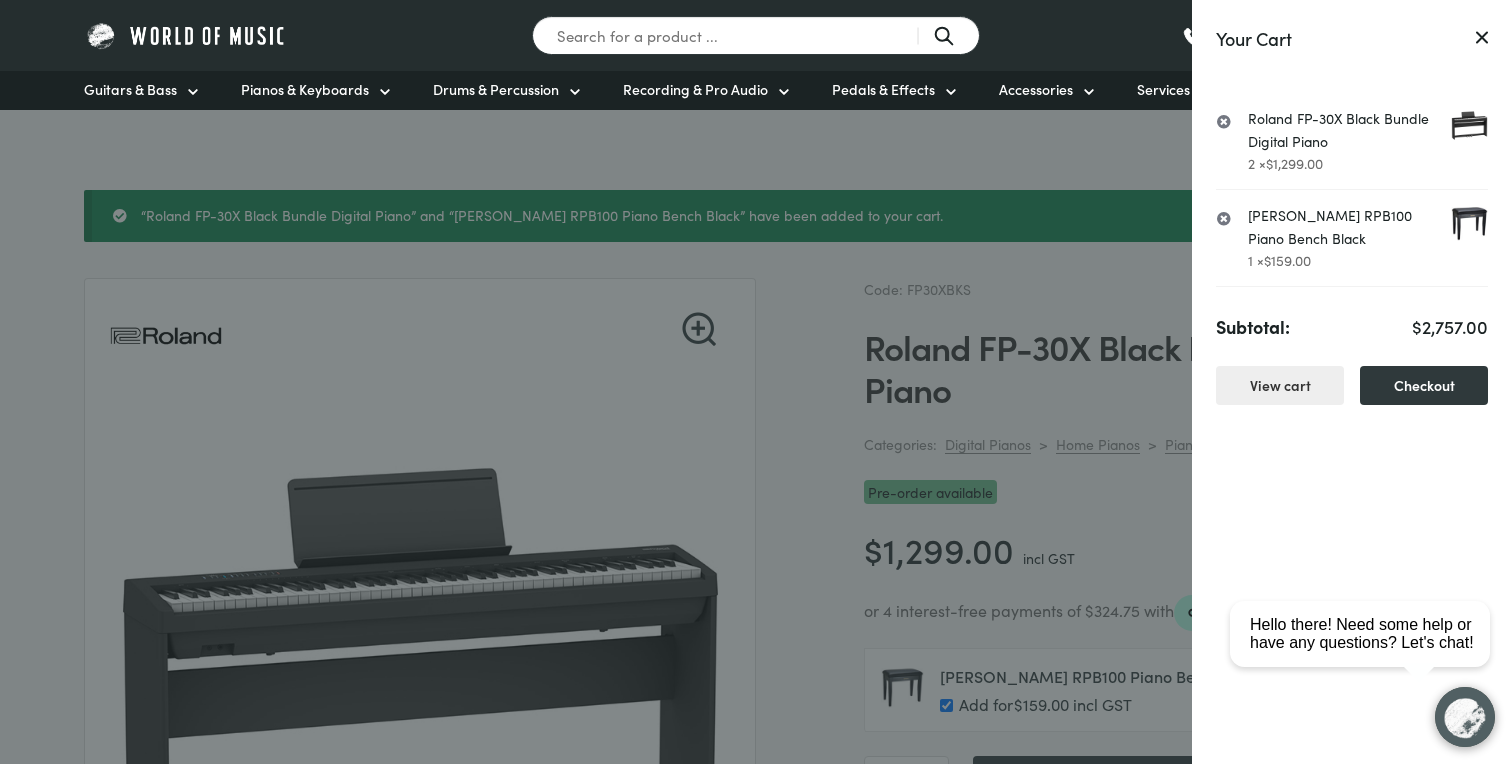 click on "×
Roland FP-30X Black Bundle Digital Piano
2 ×  $ 1,299.00" at bounding box center [1352, 141] 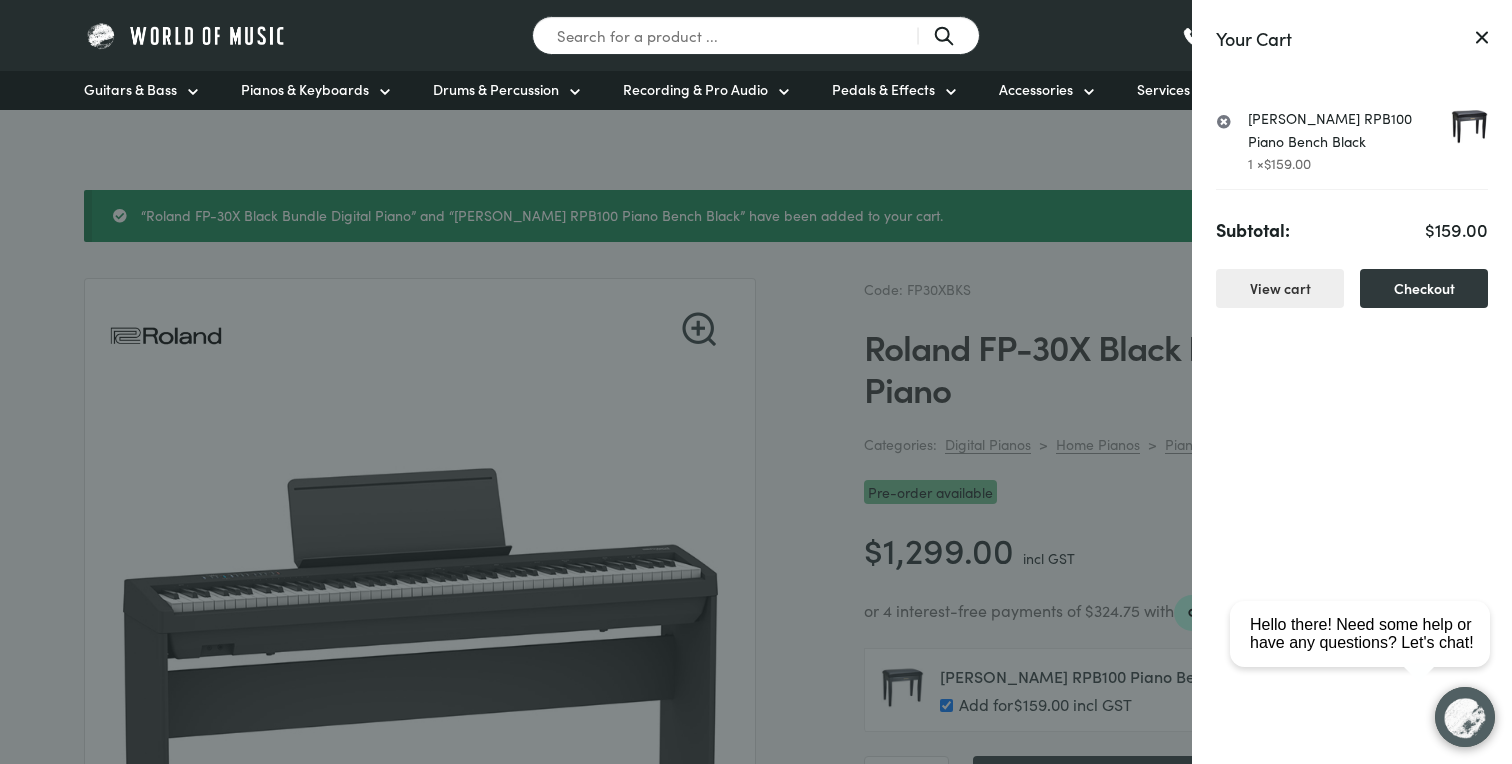 click on "Your Cart
×
Roland RPB100 Piano Bench Black
1 ×  $ 159.00
Subtotal:   $ 159.00
View cart Checkout" at bounding box center [1352, 382] 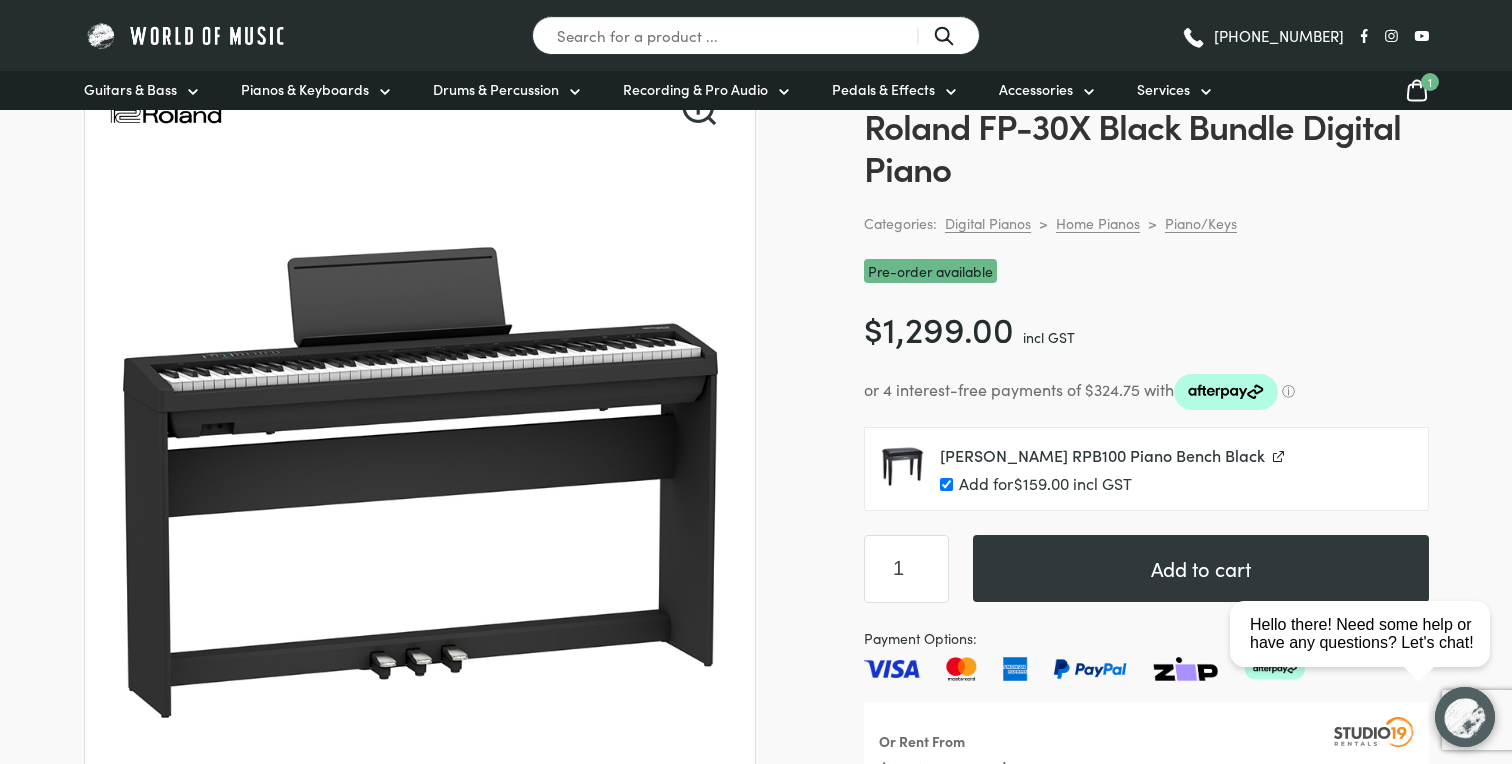 scroll, scrollTop: 404, scrollLeft: 0, axis: vertical 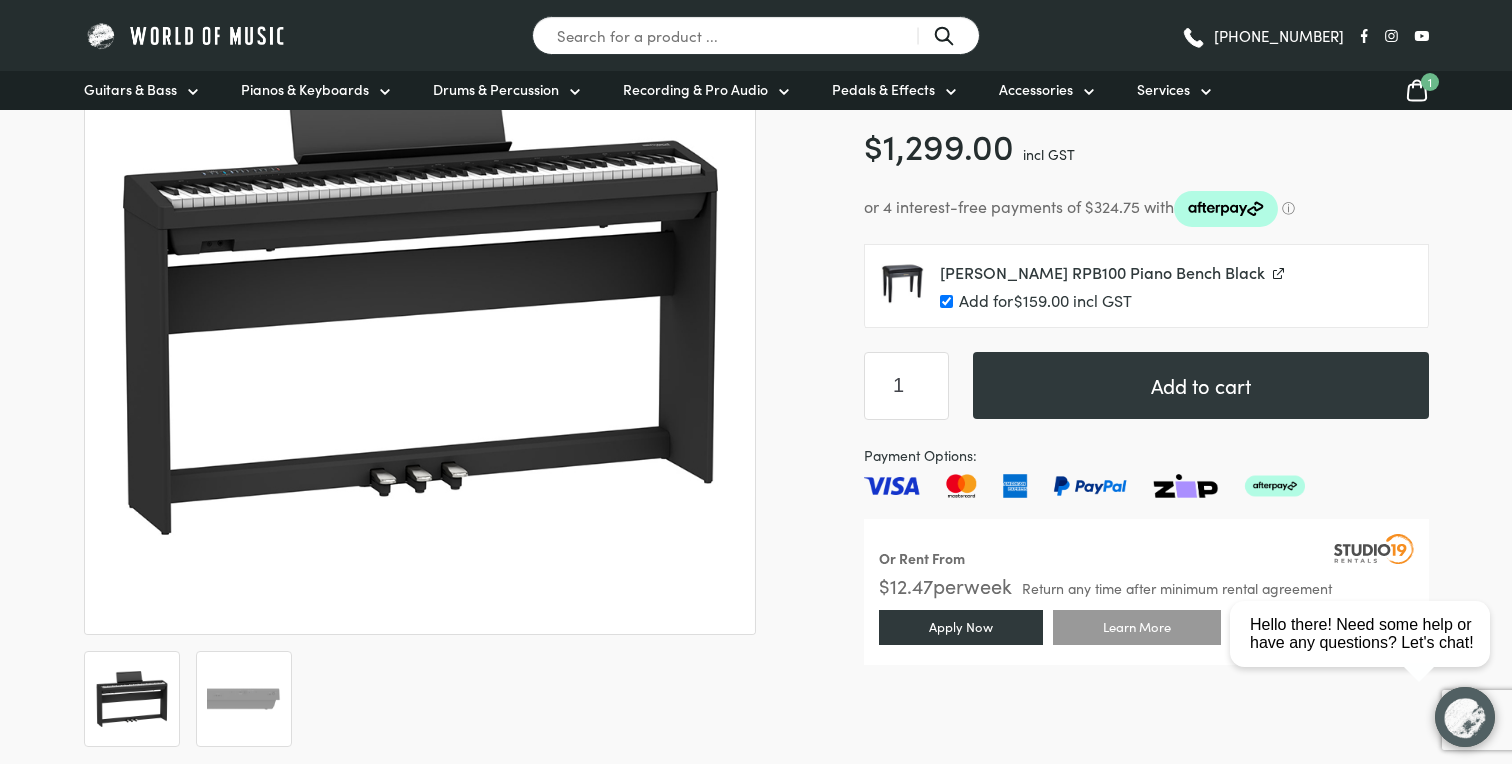 click on "1" at bounding box center (906, 386) 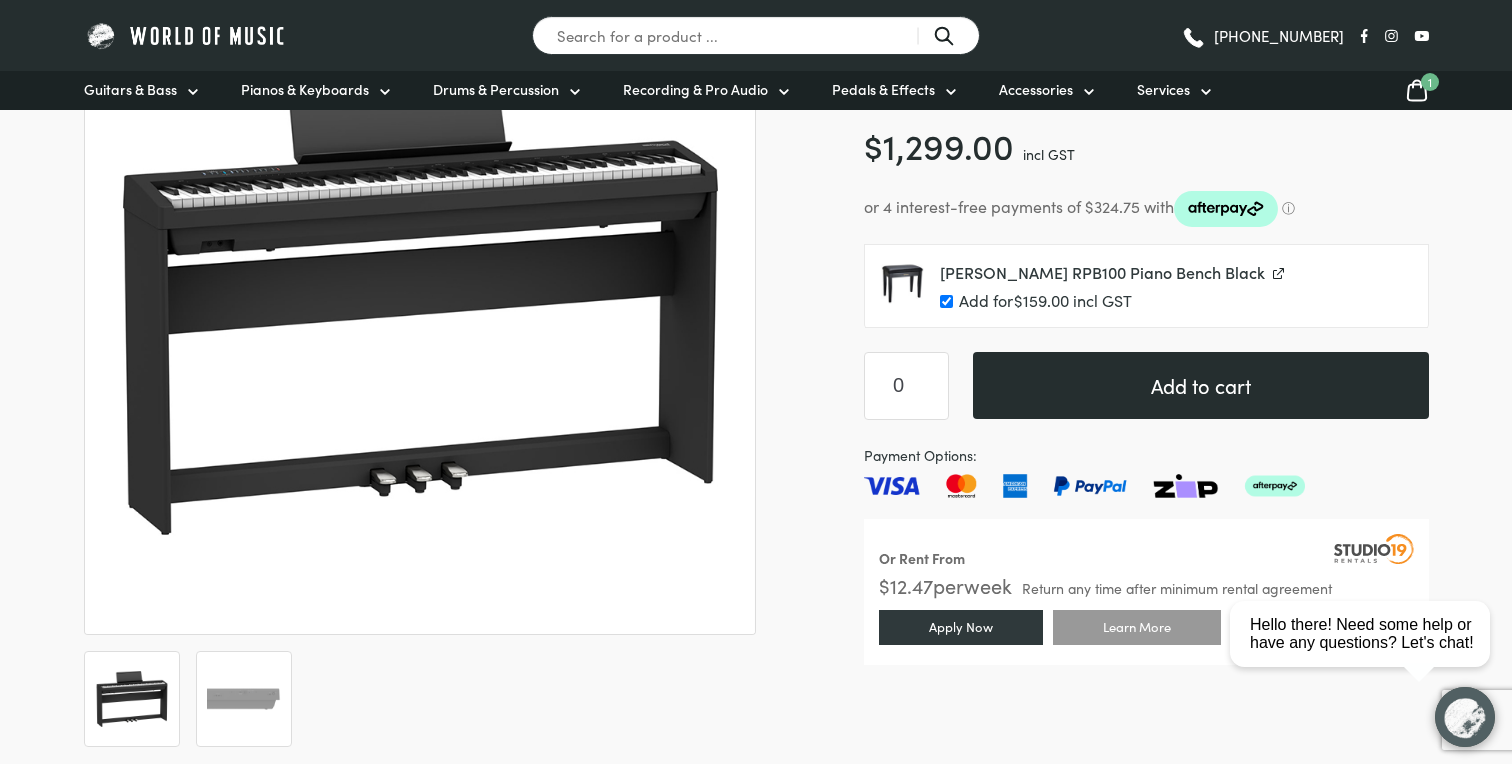 click on "Add to cart" at bounding box center (1201, 385) 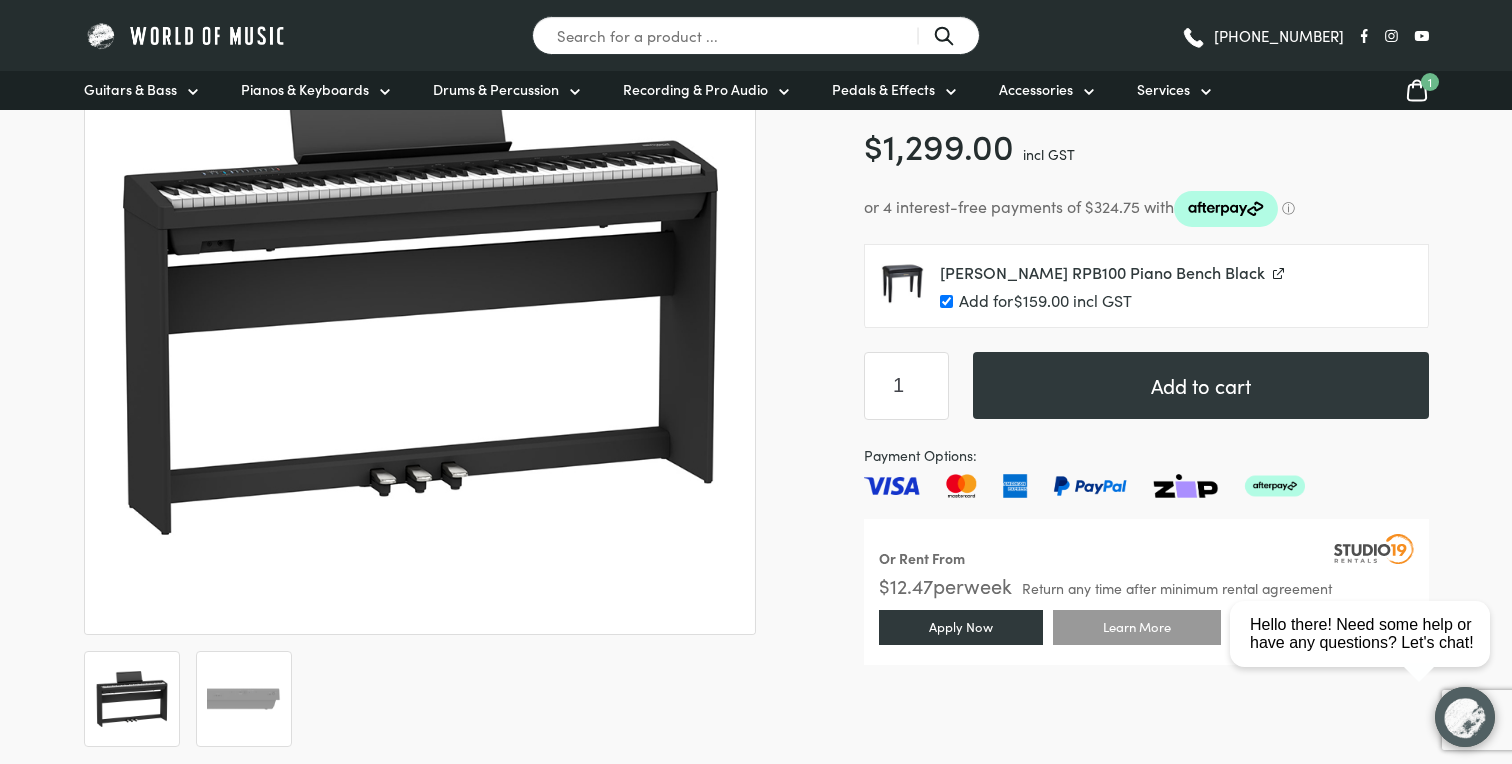 type on "1" 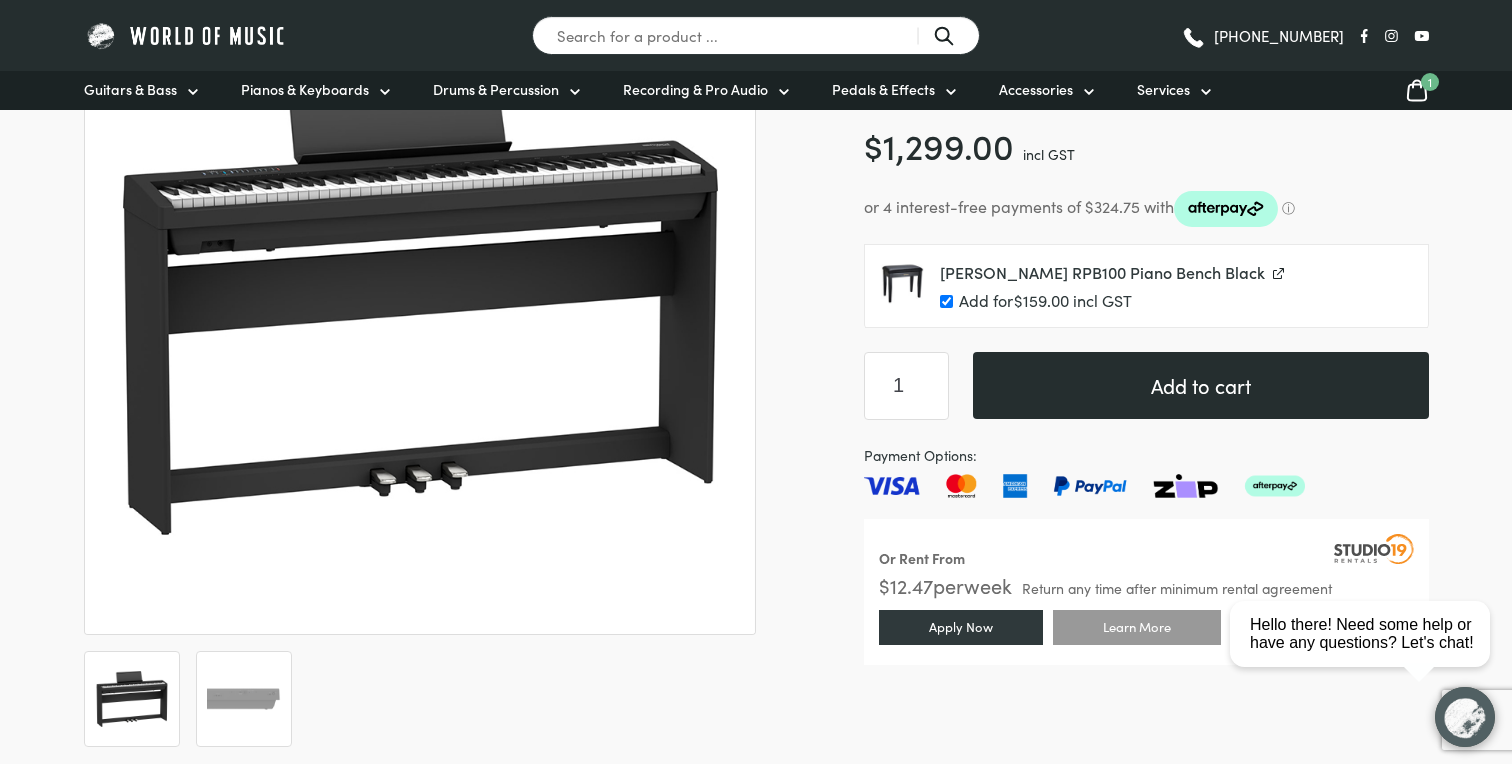 click on "Add to cart" at bounding box center (1201, 385) 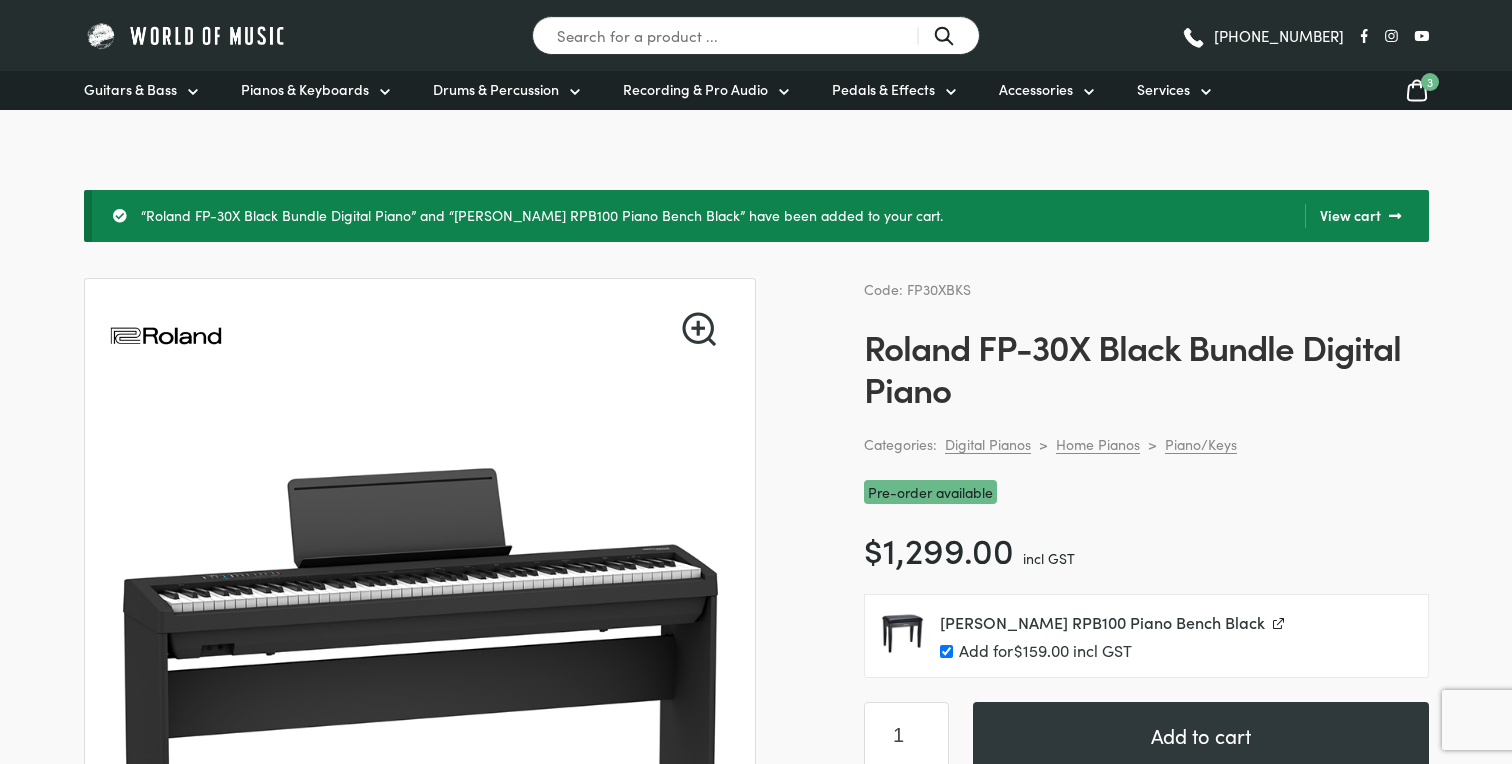 scroll, scrollTop: 0, scrollLeft: 0, axis: both 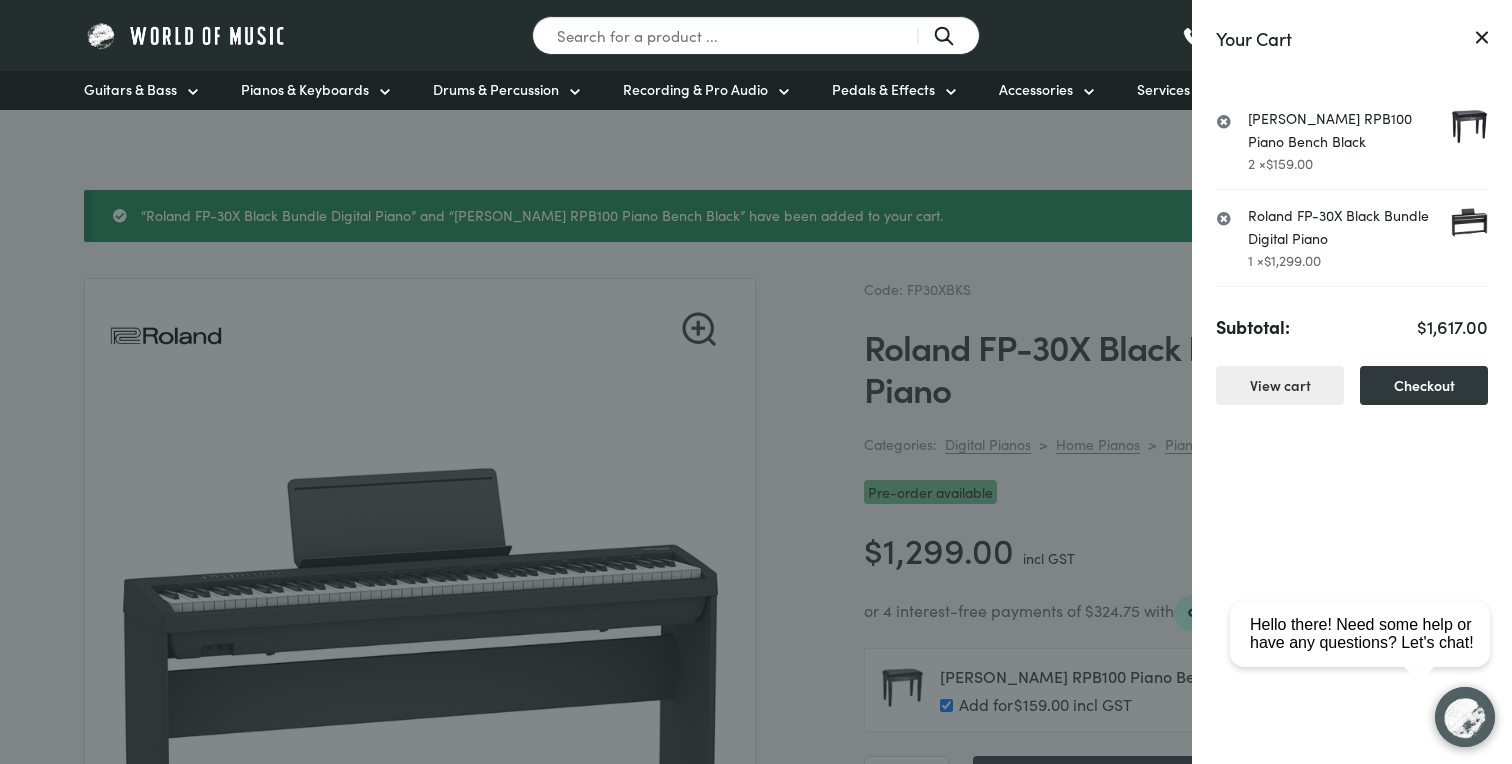 click on "×" at bounding box center [1223, 121] 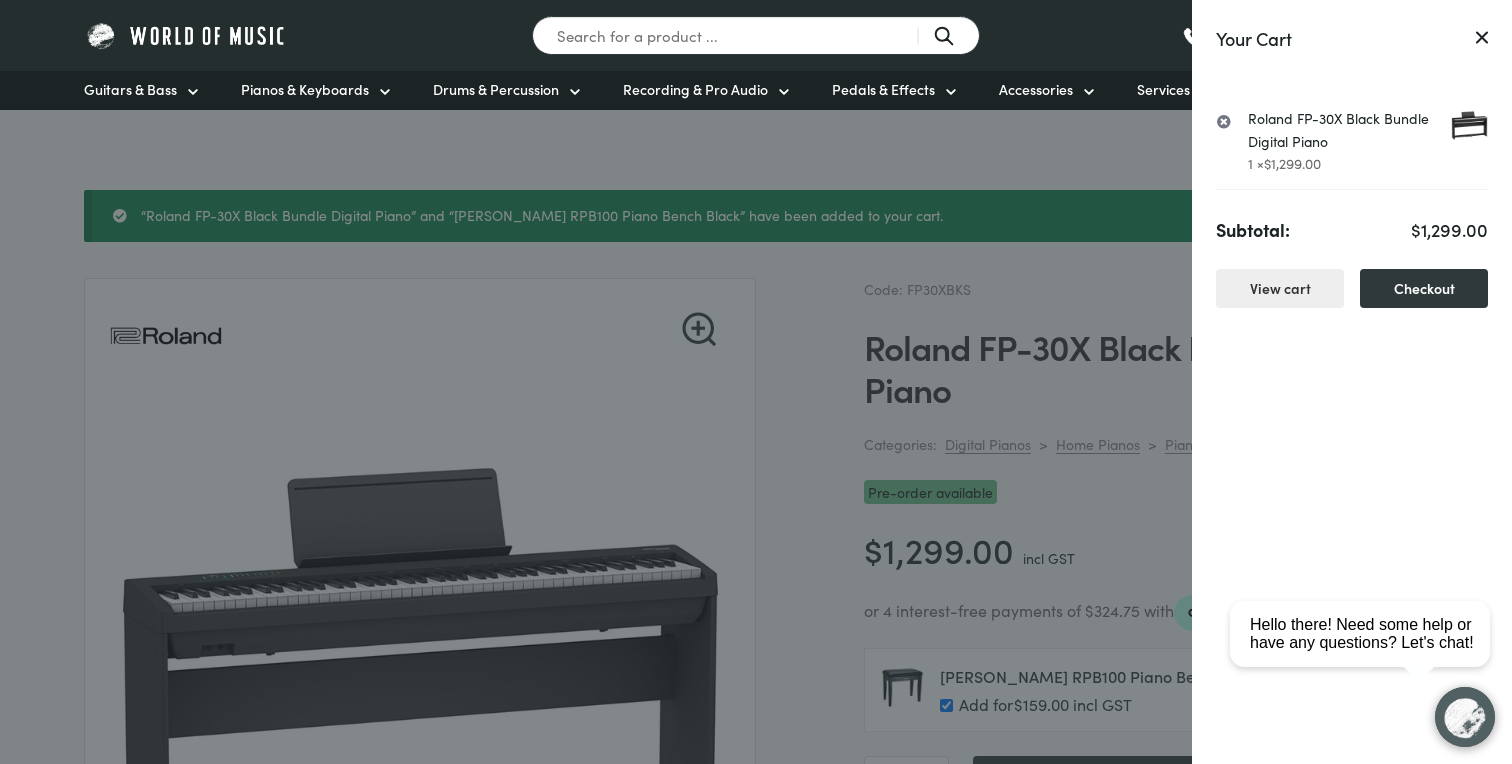 click at bounding box center [1482, 38] 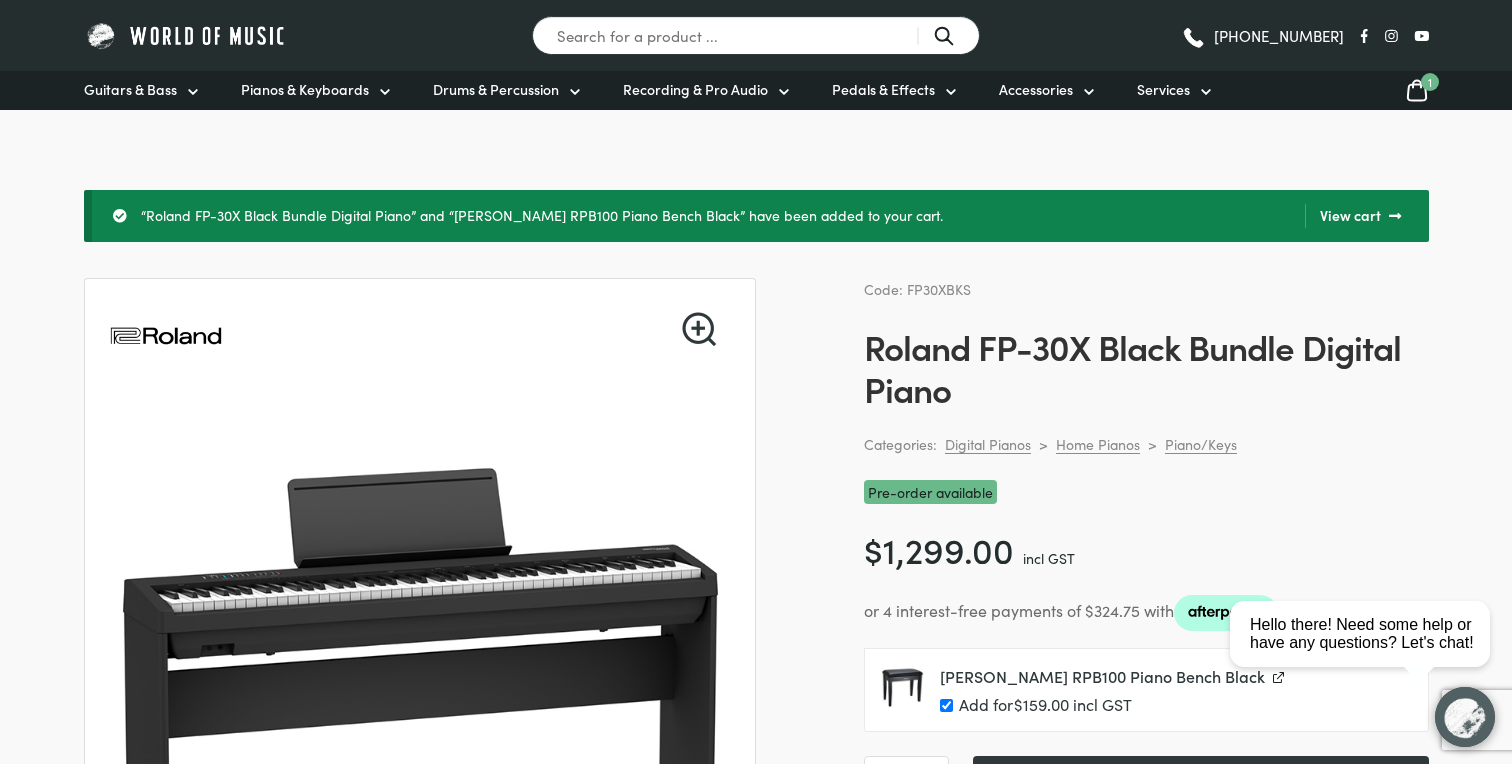 scroll, scrollTop: 206, scrollLeft: 0, axis: vertical 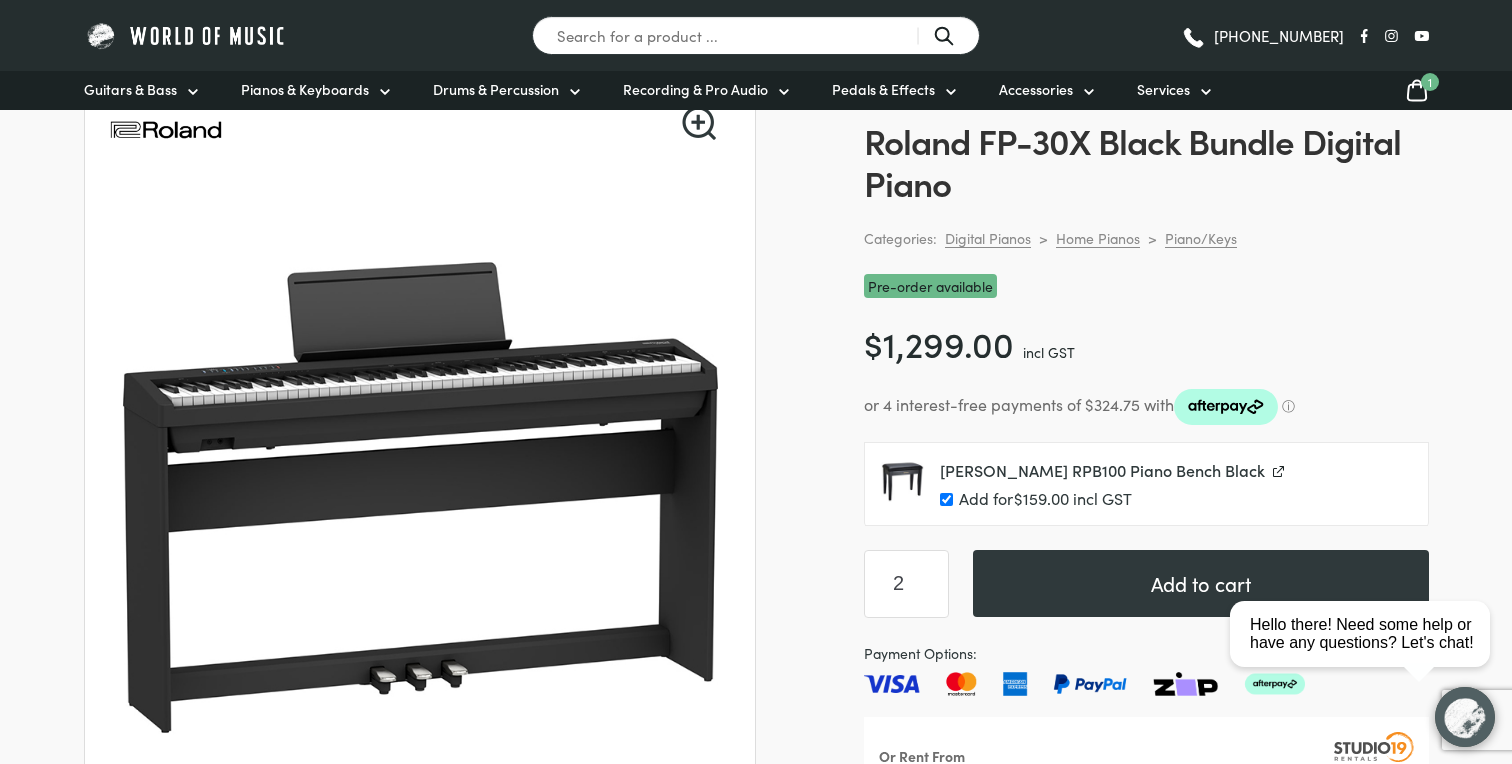 type on "2" 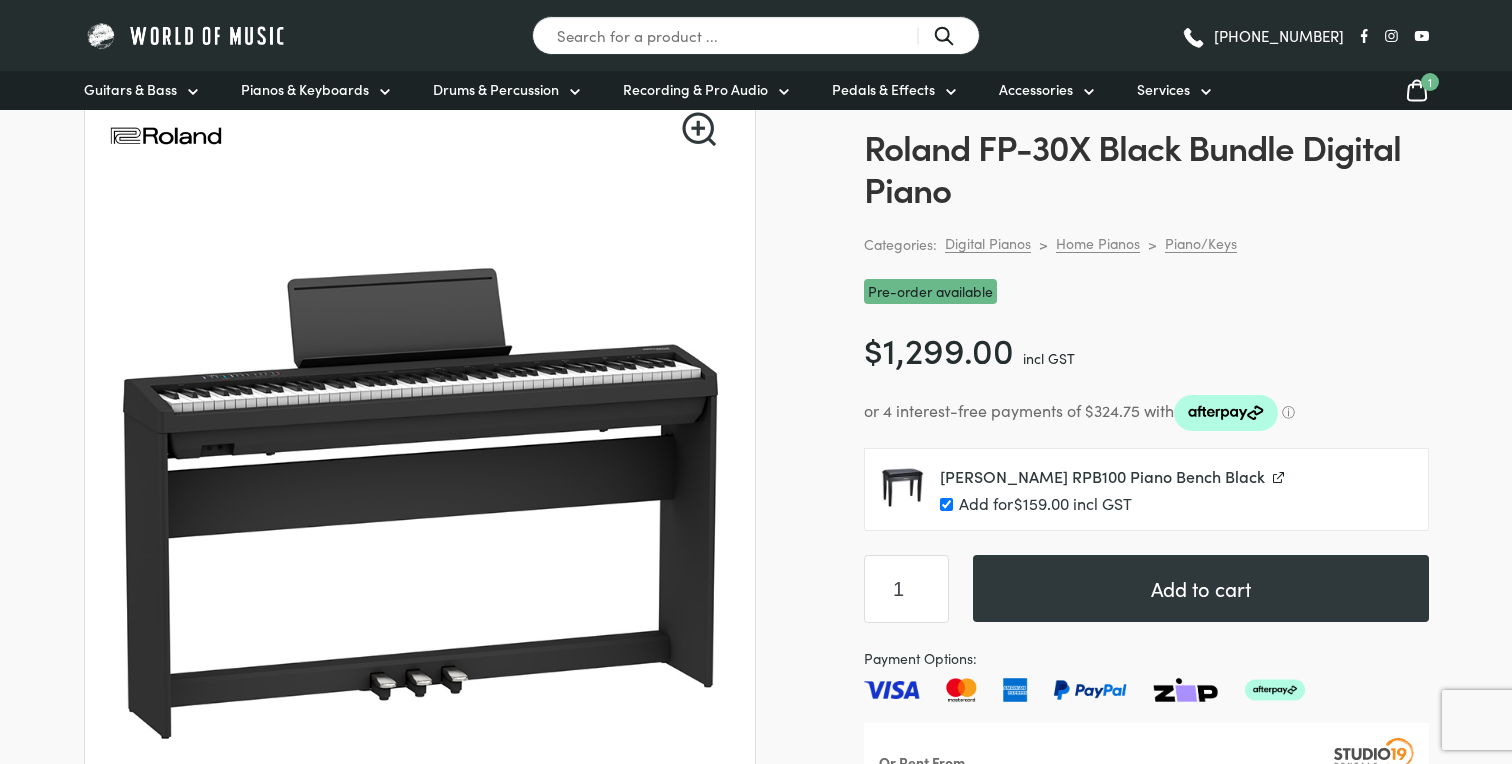 scroll, scrollTop: 0, scrollLeft: 0, axis: both 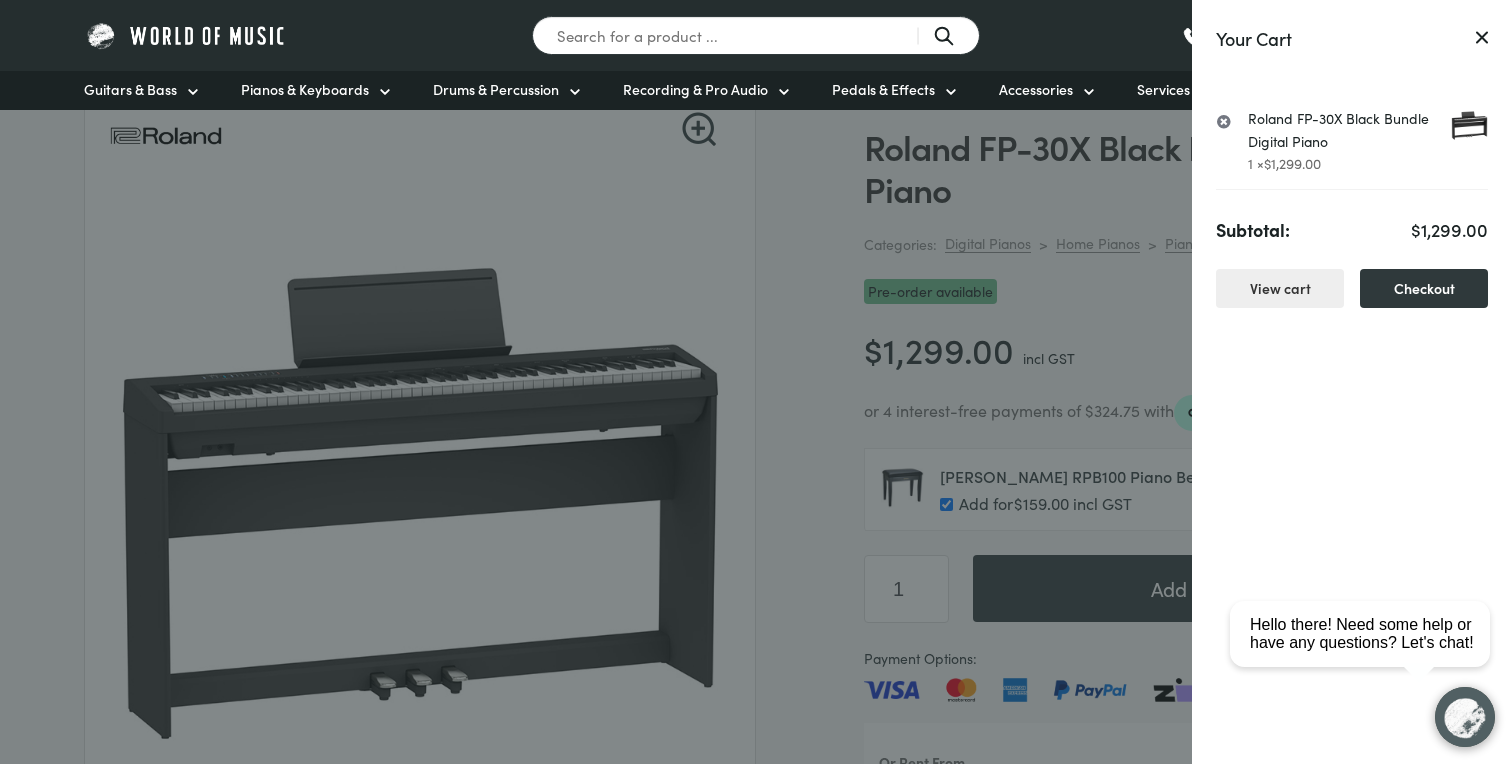 click on "×" at bounding box center [1223, 121] 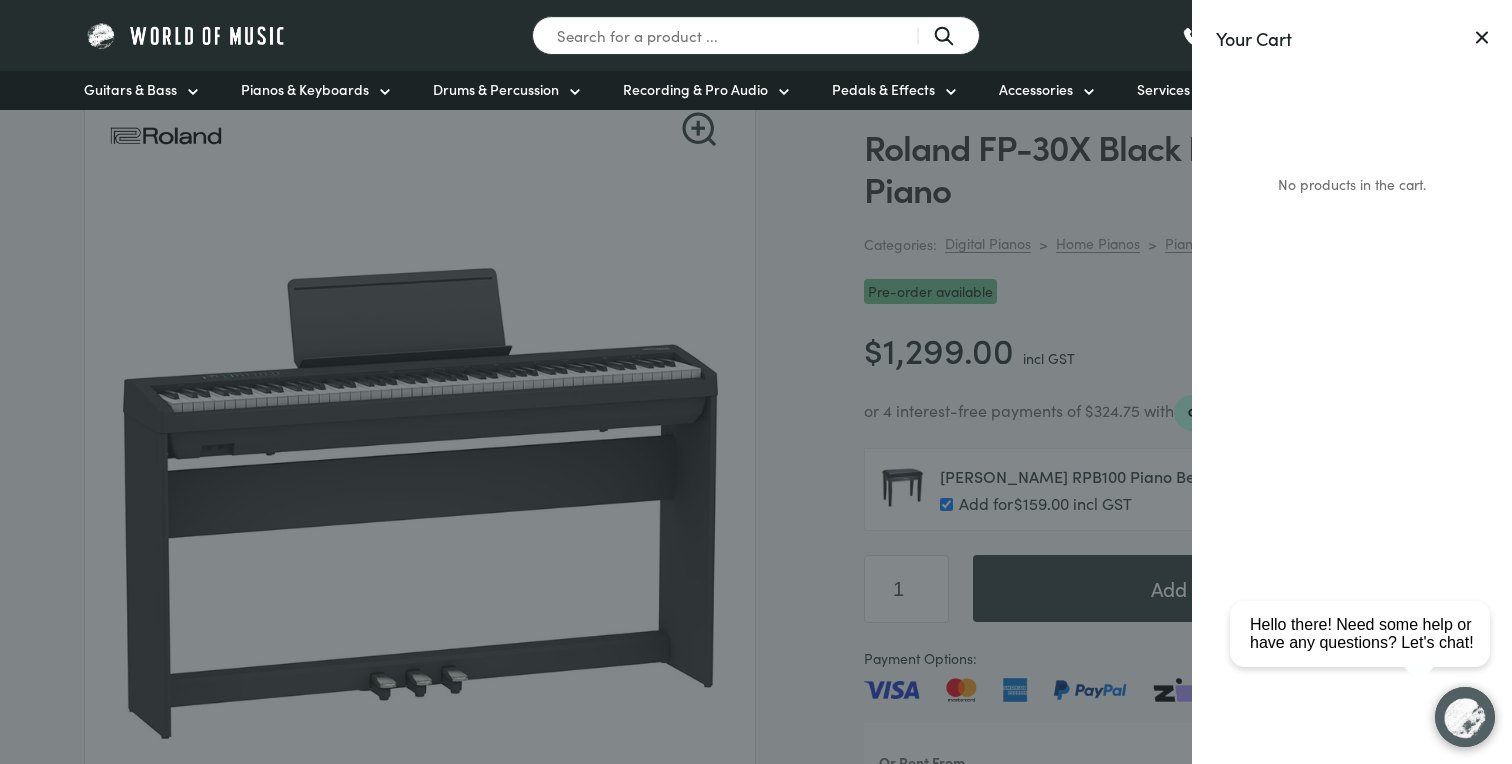 click 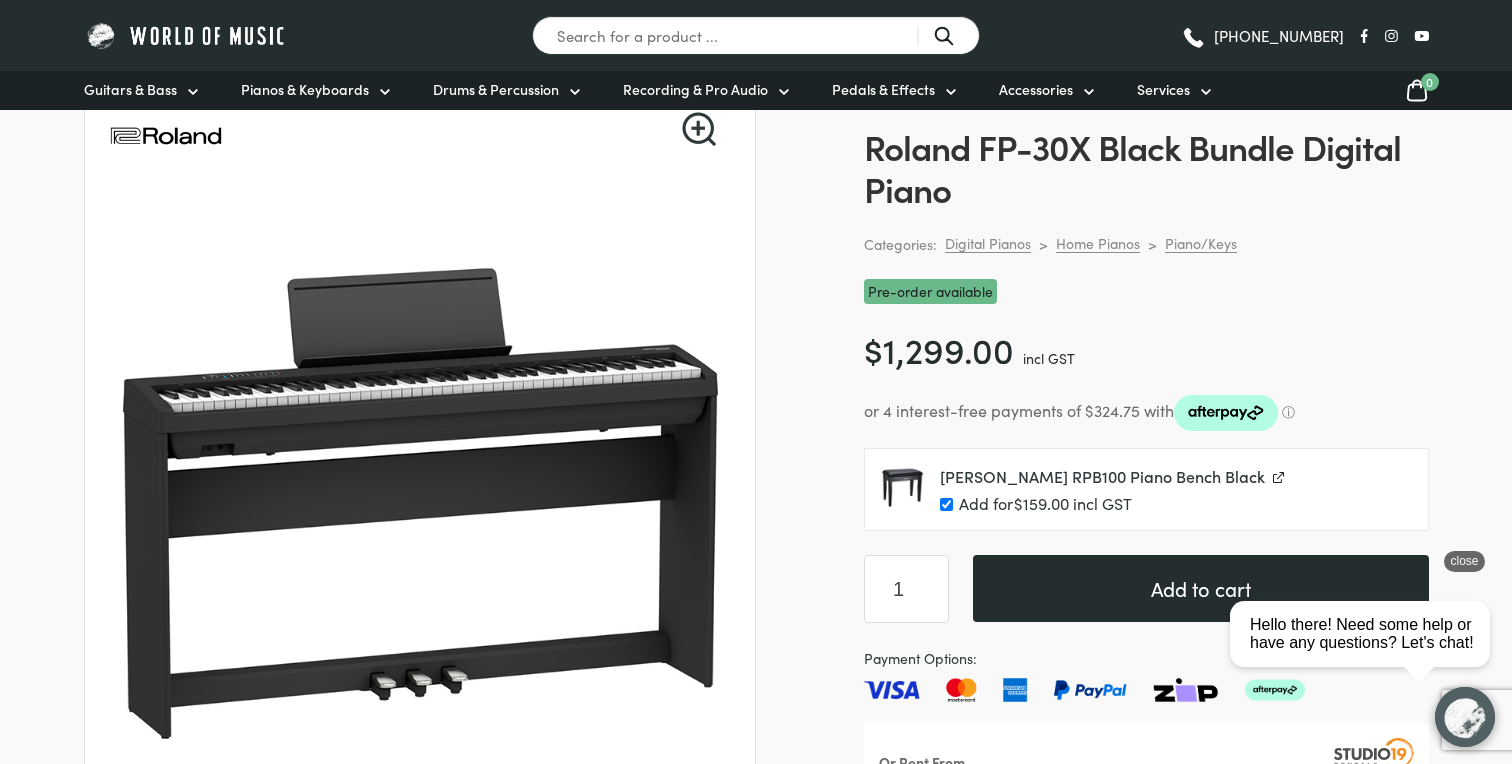 click on "Add to cart" at bounding box center (1201, 588) 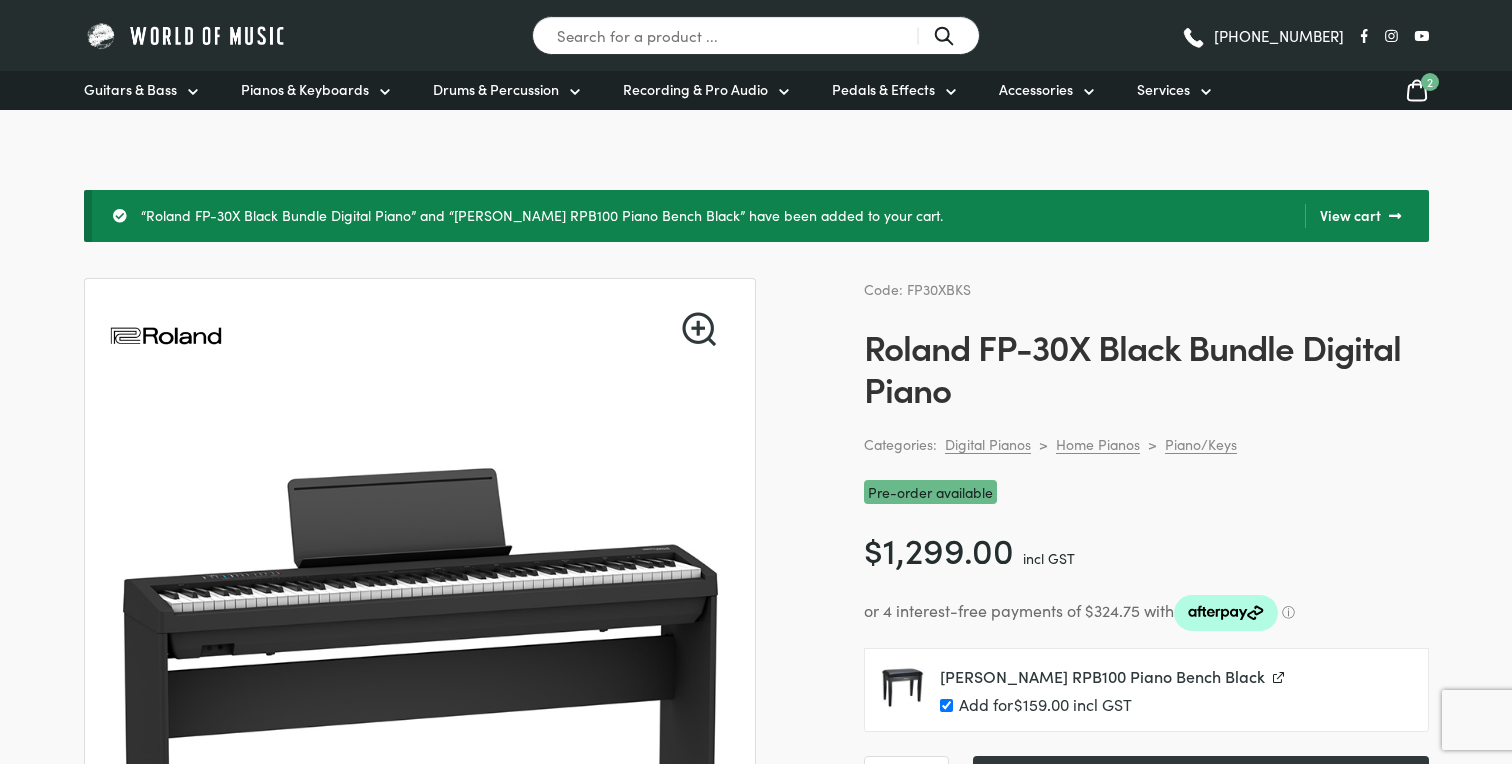 scroll, scrollTop: 0, scrollLeft: 0, axis: both 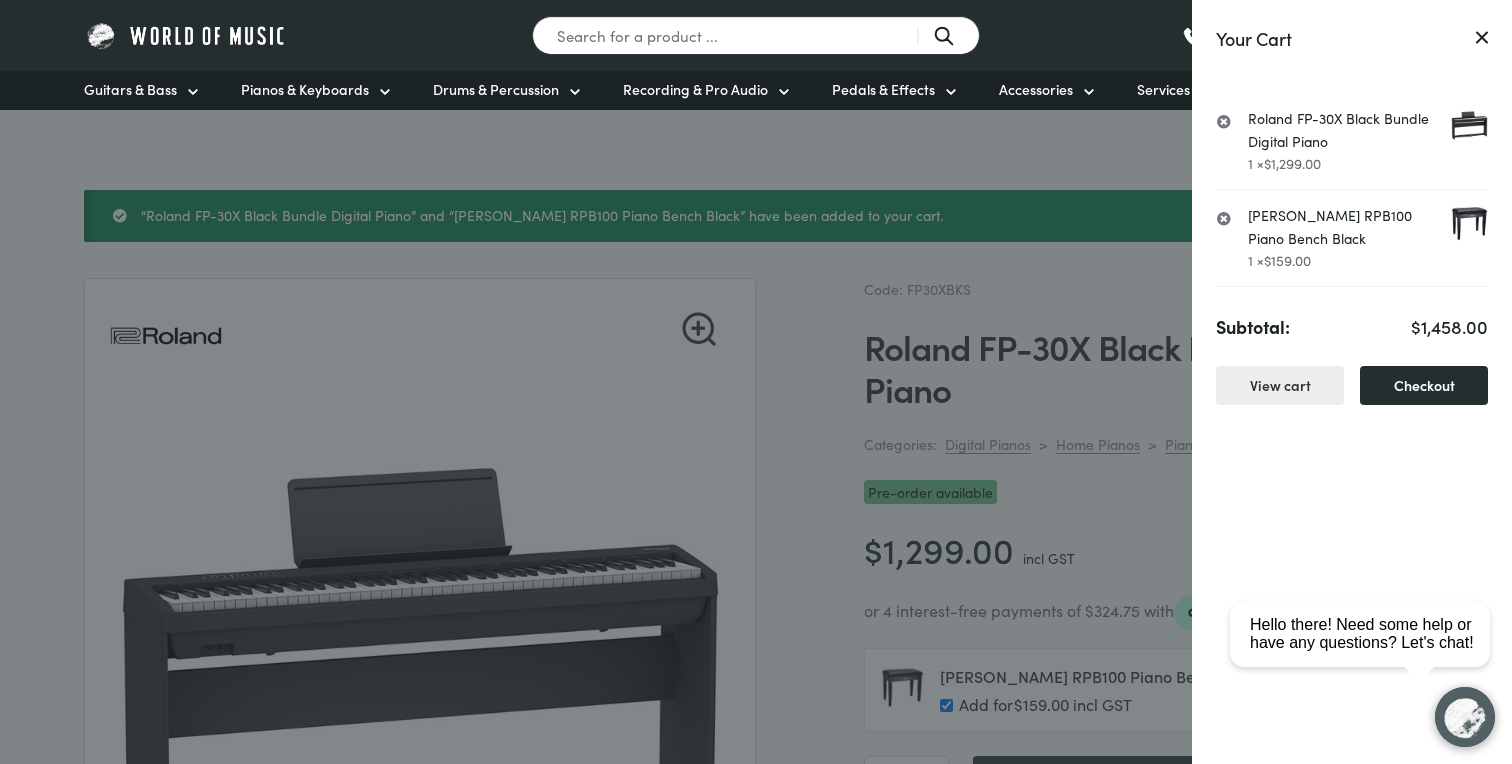 click on "Checkout" at bounding box center (1424, 385) 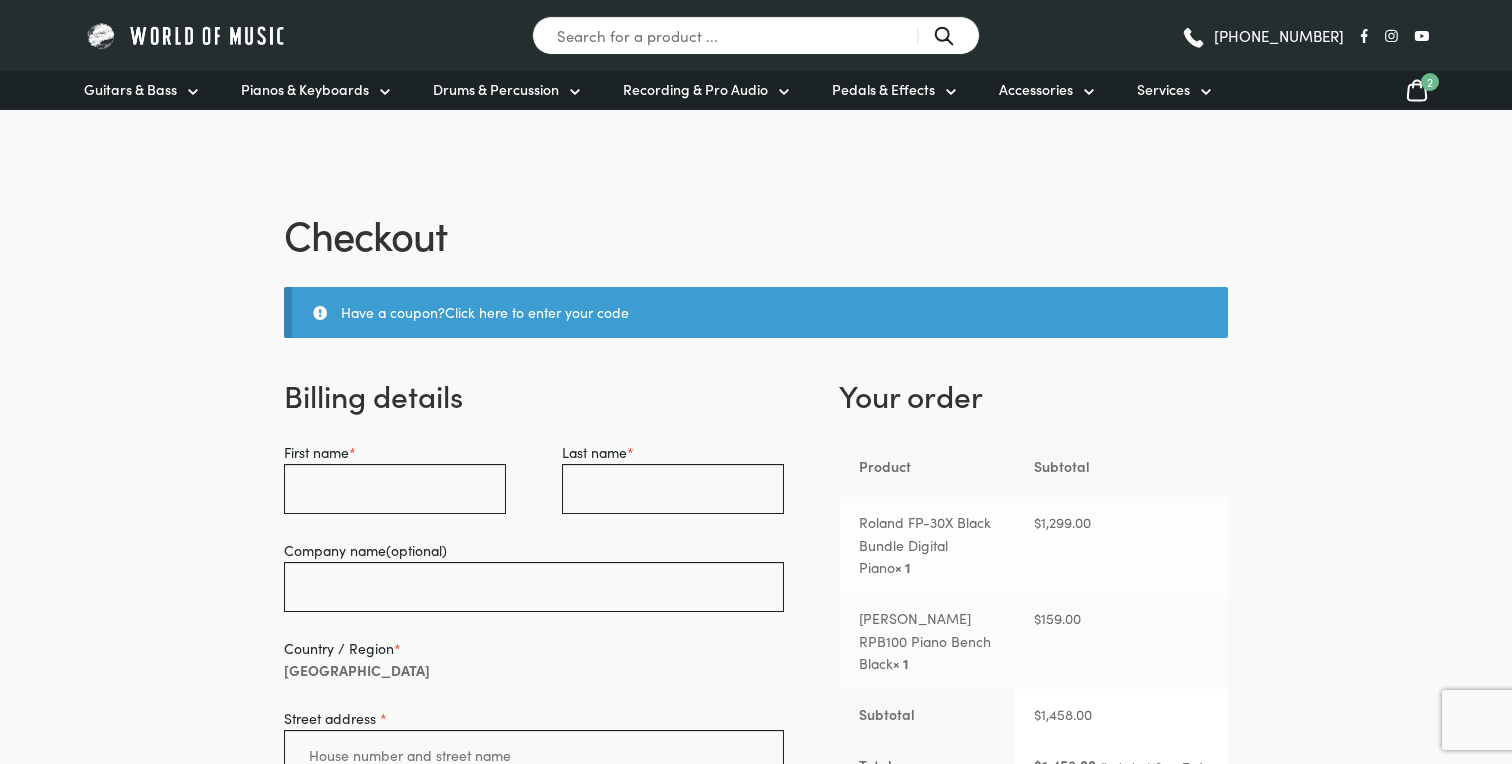 select on "VIC" 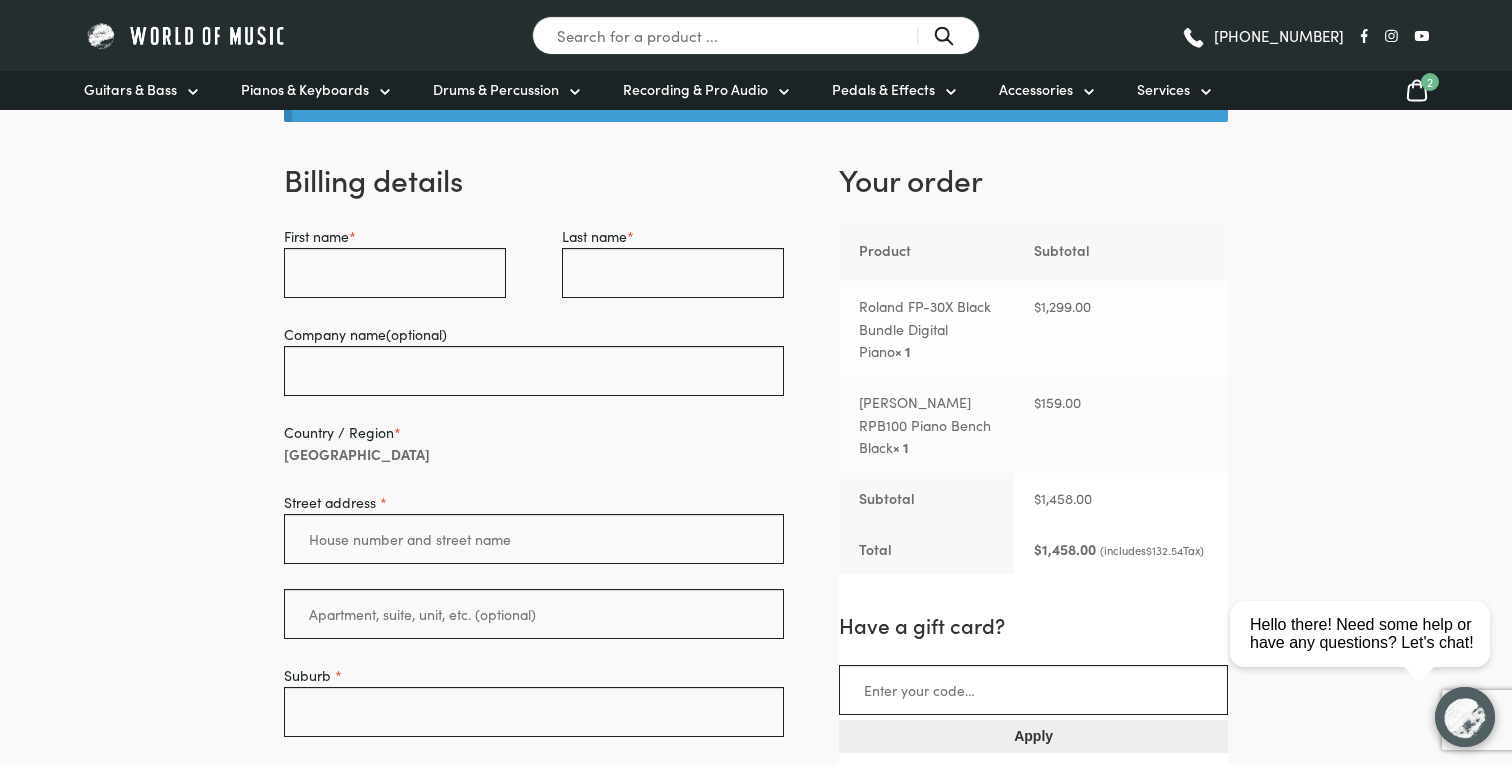 scroll, scrollTop: 128, scrollLeft: 0, axis: vertical 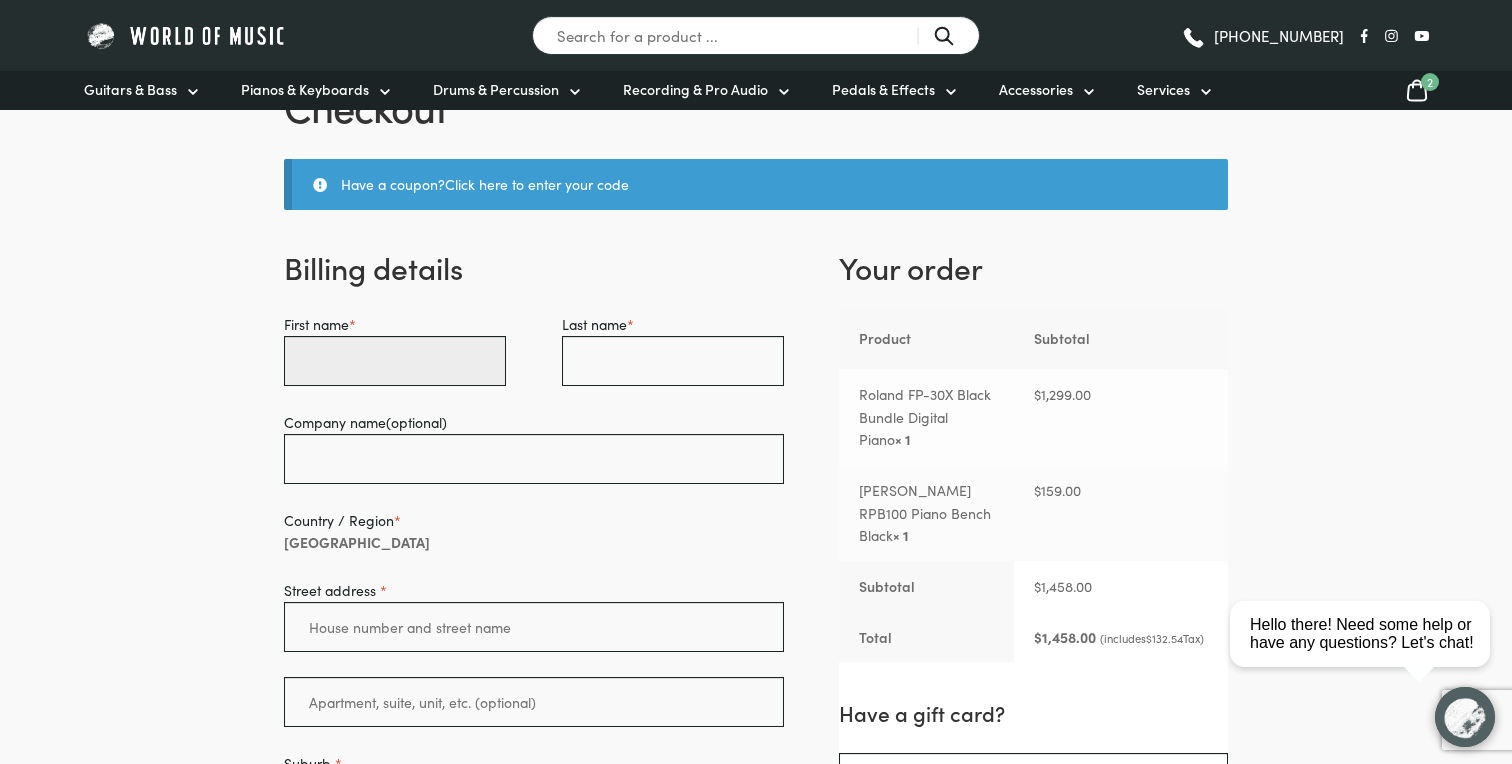 click on "First name  *" at bounding box center (395, 361) 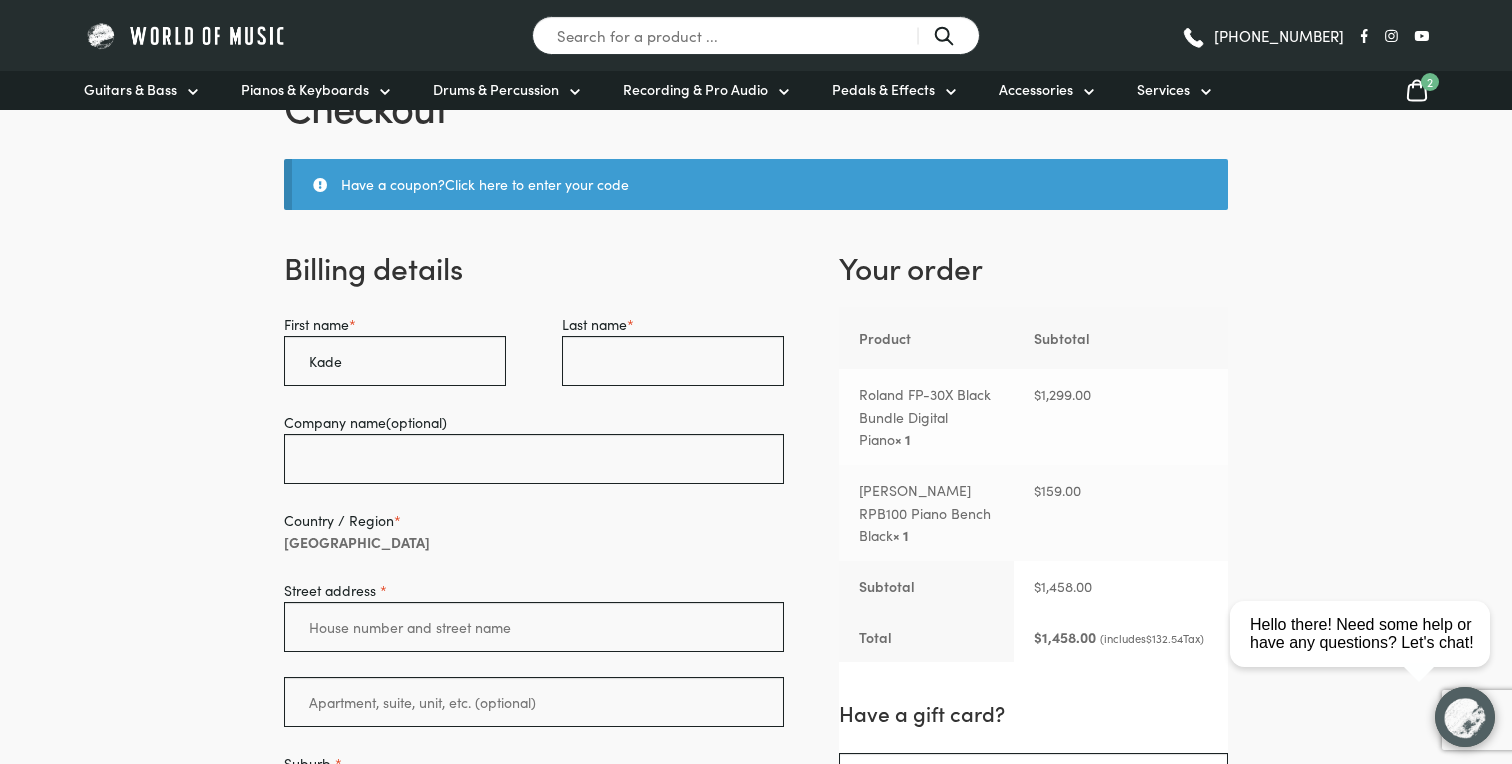 type on "French" 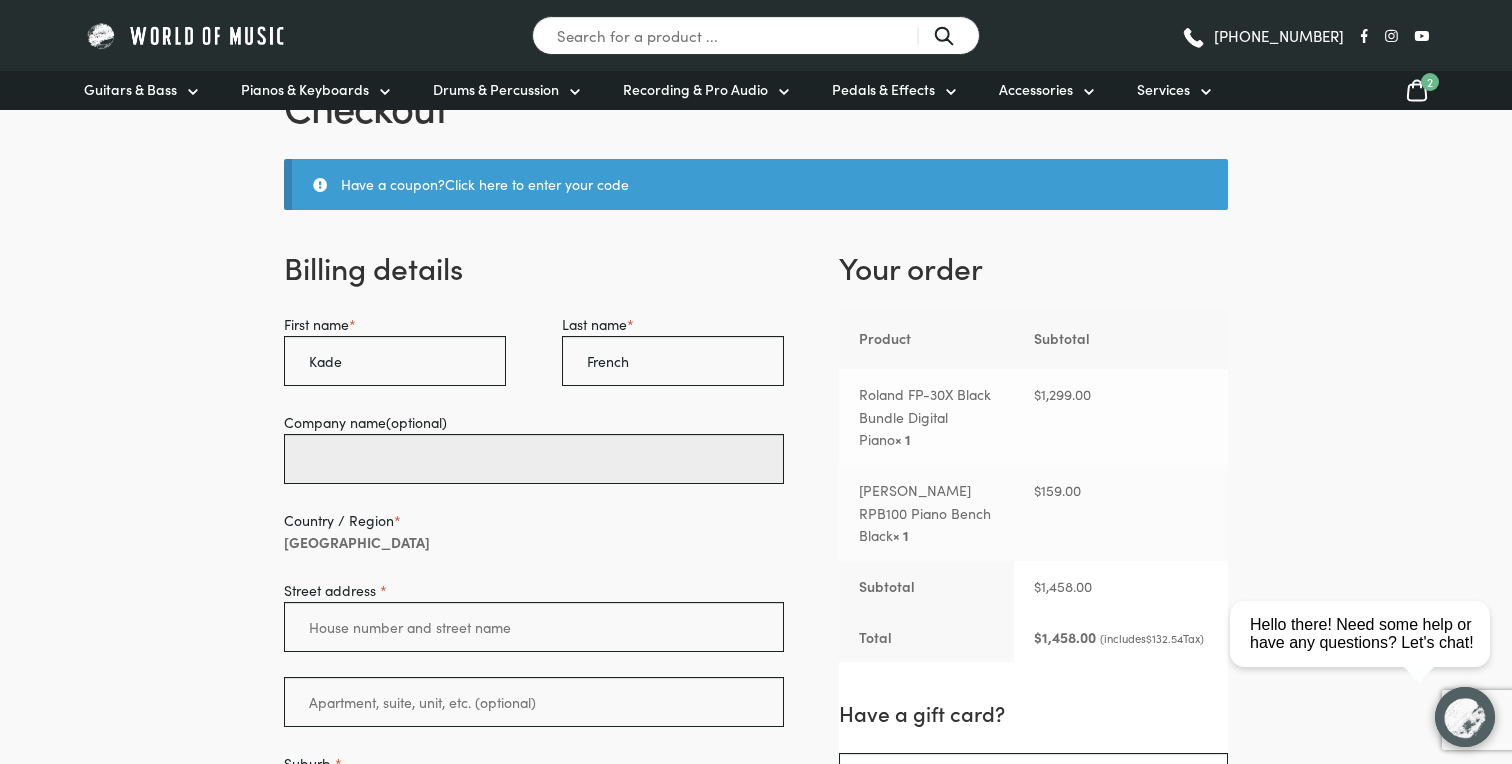 type on "The Newstead Gr" 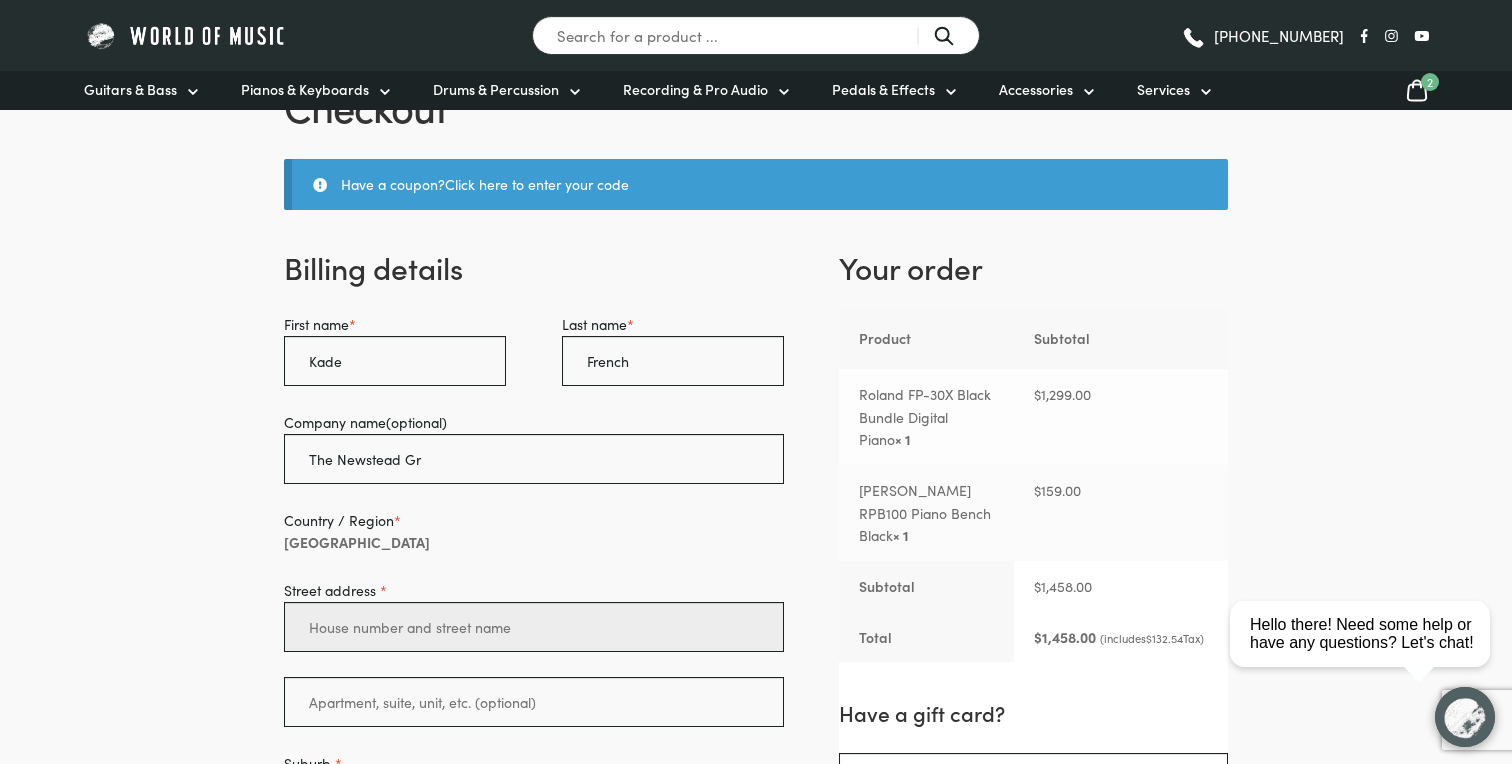 type on "[STREET_ADDRESS]" 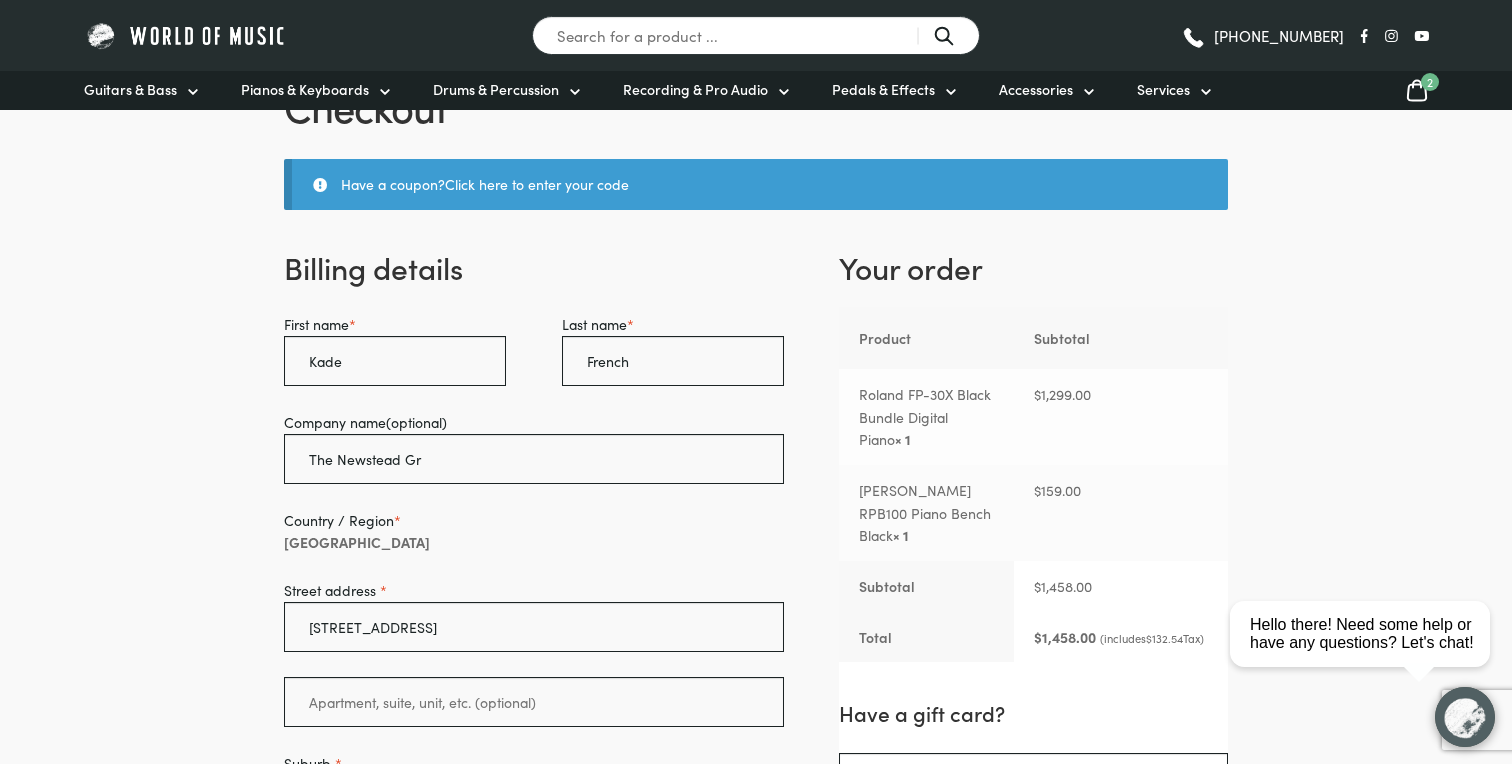 type on "Teneriffe" 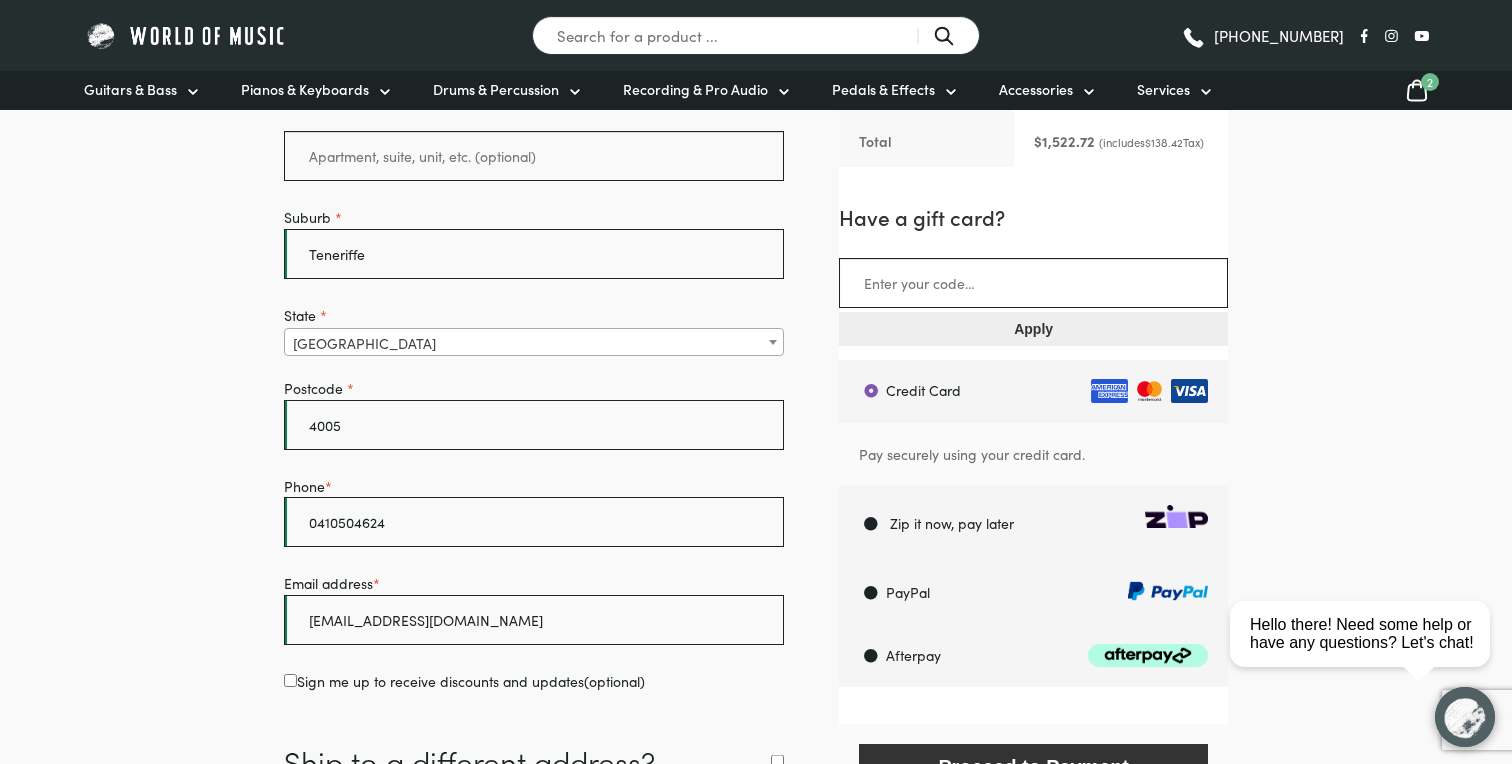 scroll, scrollTop: 682, scrollLeft: 0, axis: vertical 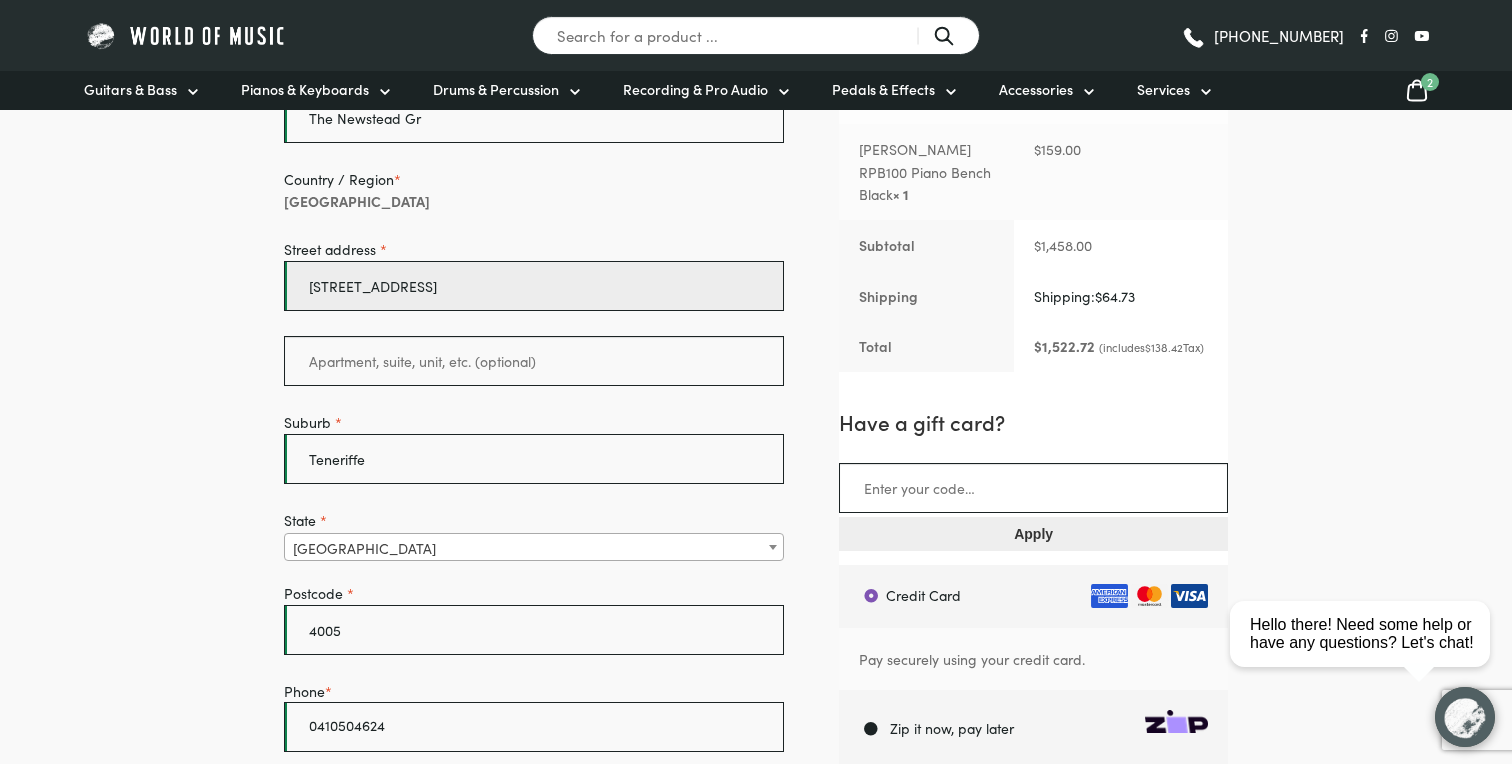 click on "[STREET_ADDRESS]" at bounding box center (534, 286) 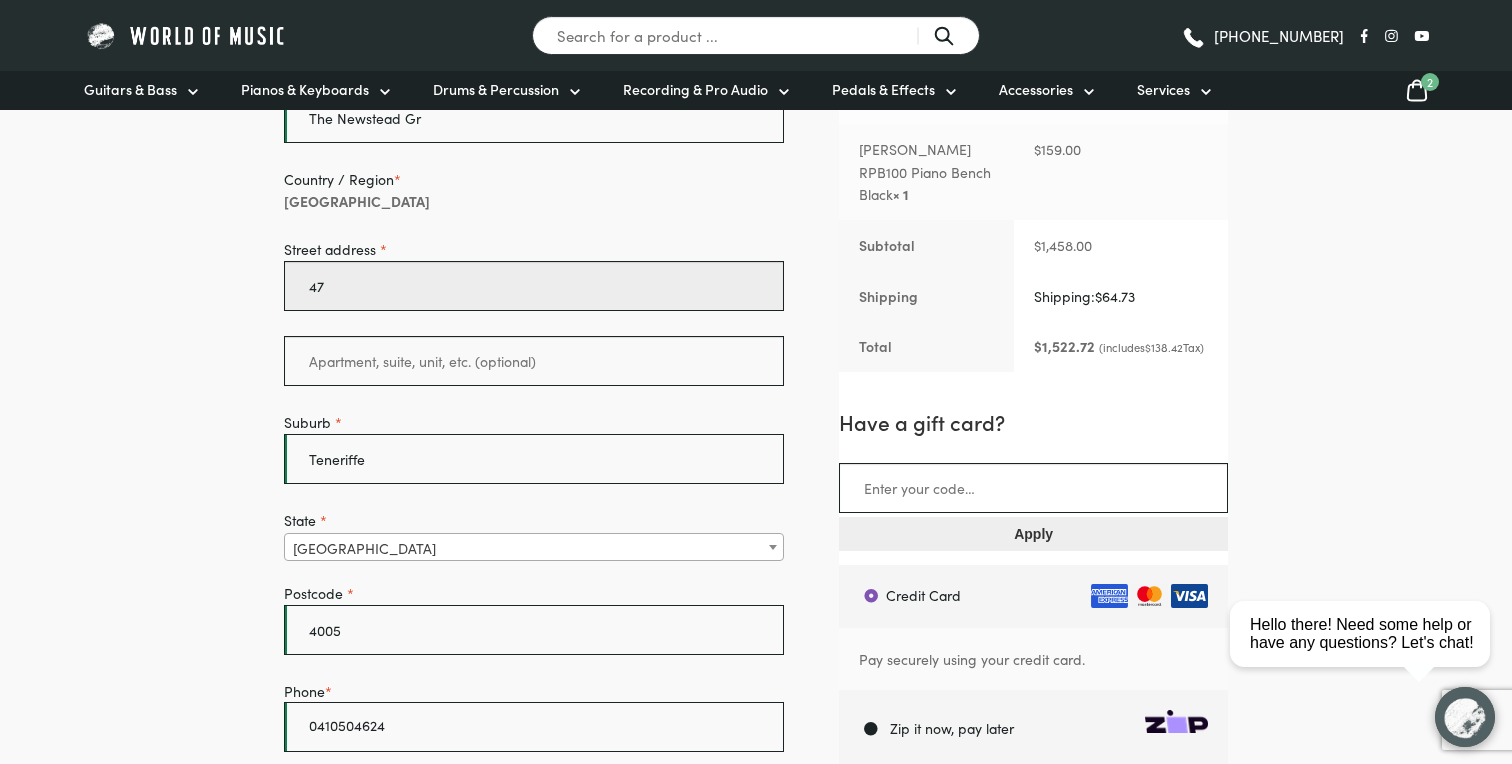 type on "4" 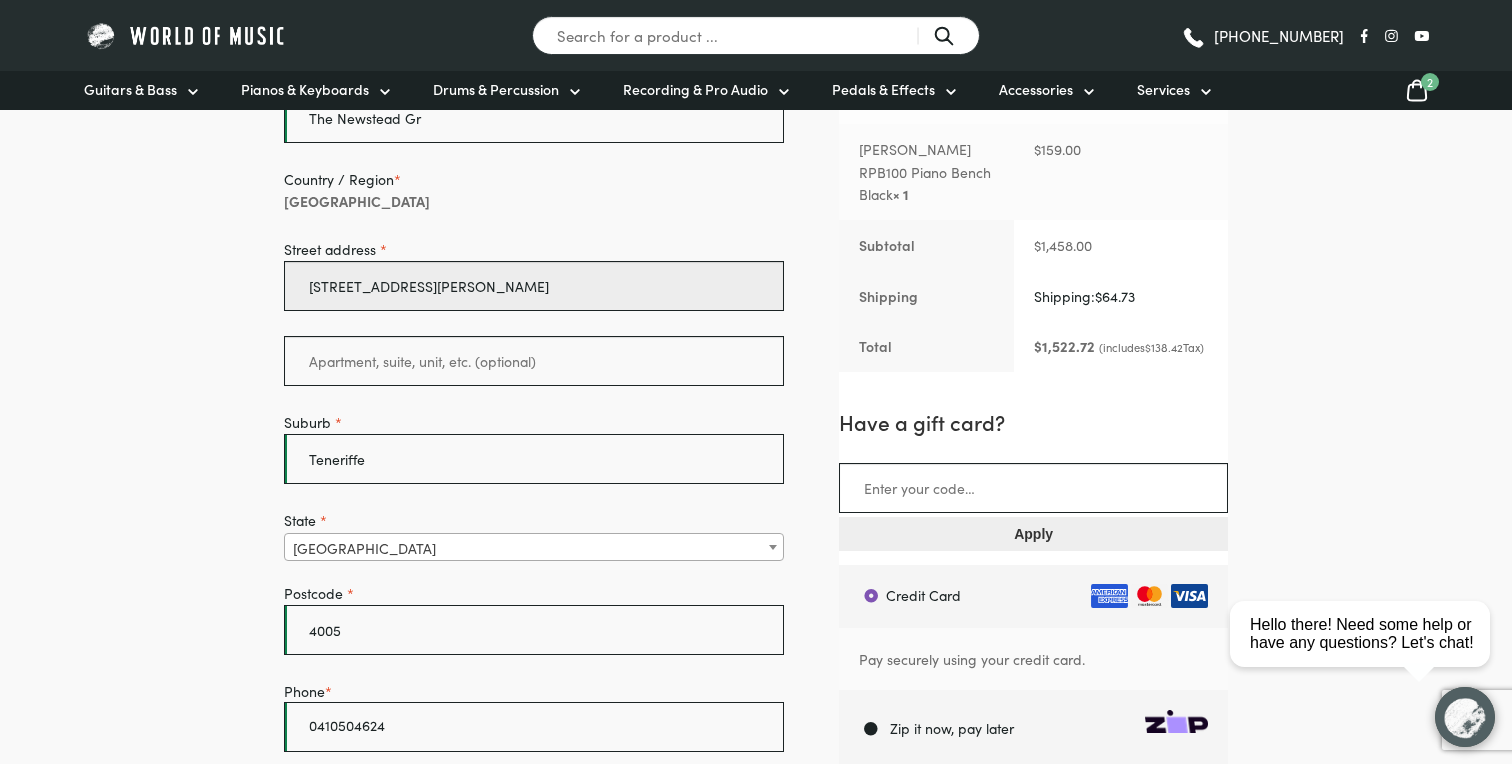 type on "[STREET_ADDRESS][PERSON_NAME]" 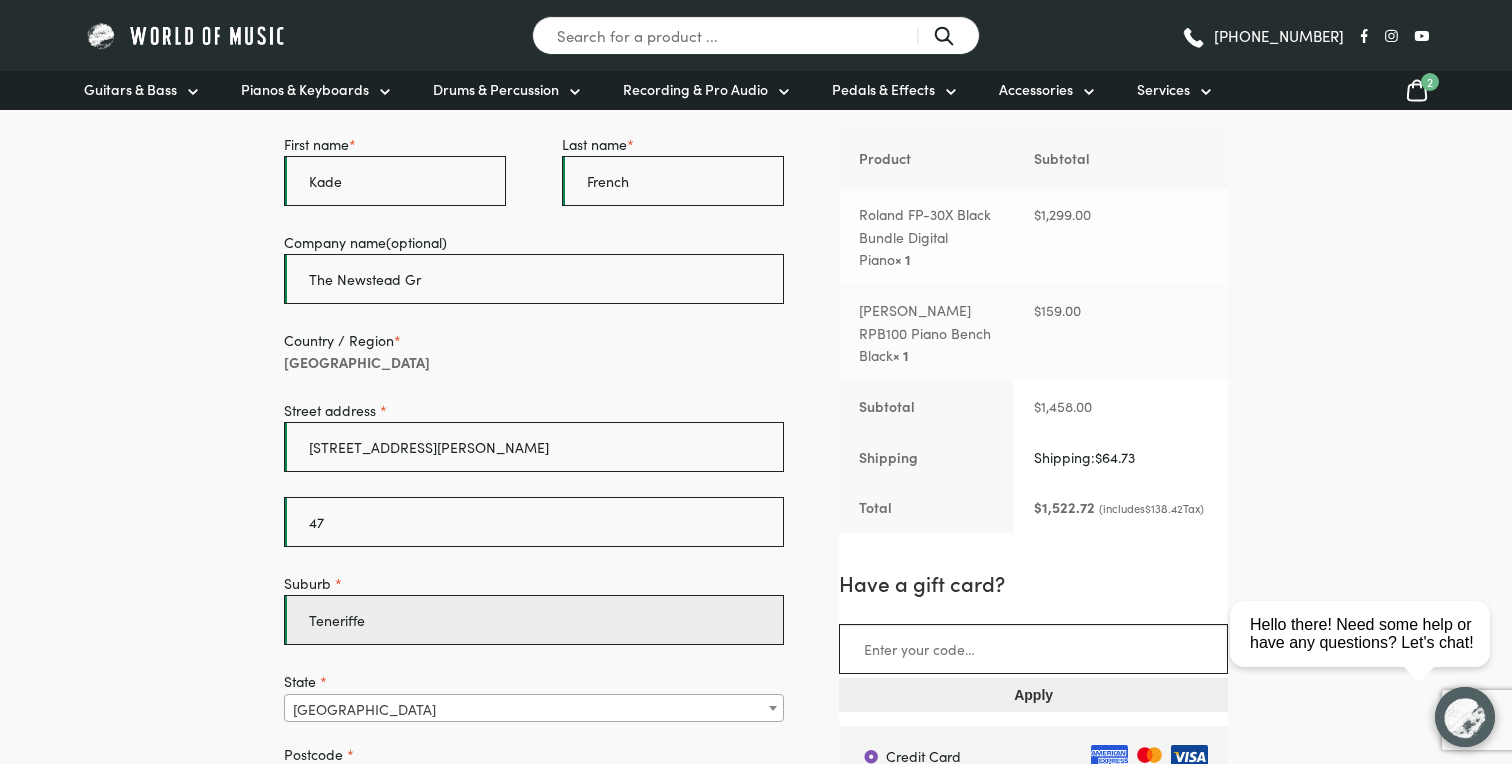scroll, scrollTop: 269, scrollLeft: 0, axis: vertical 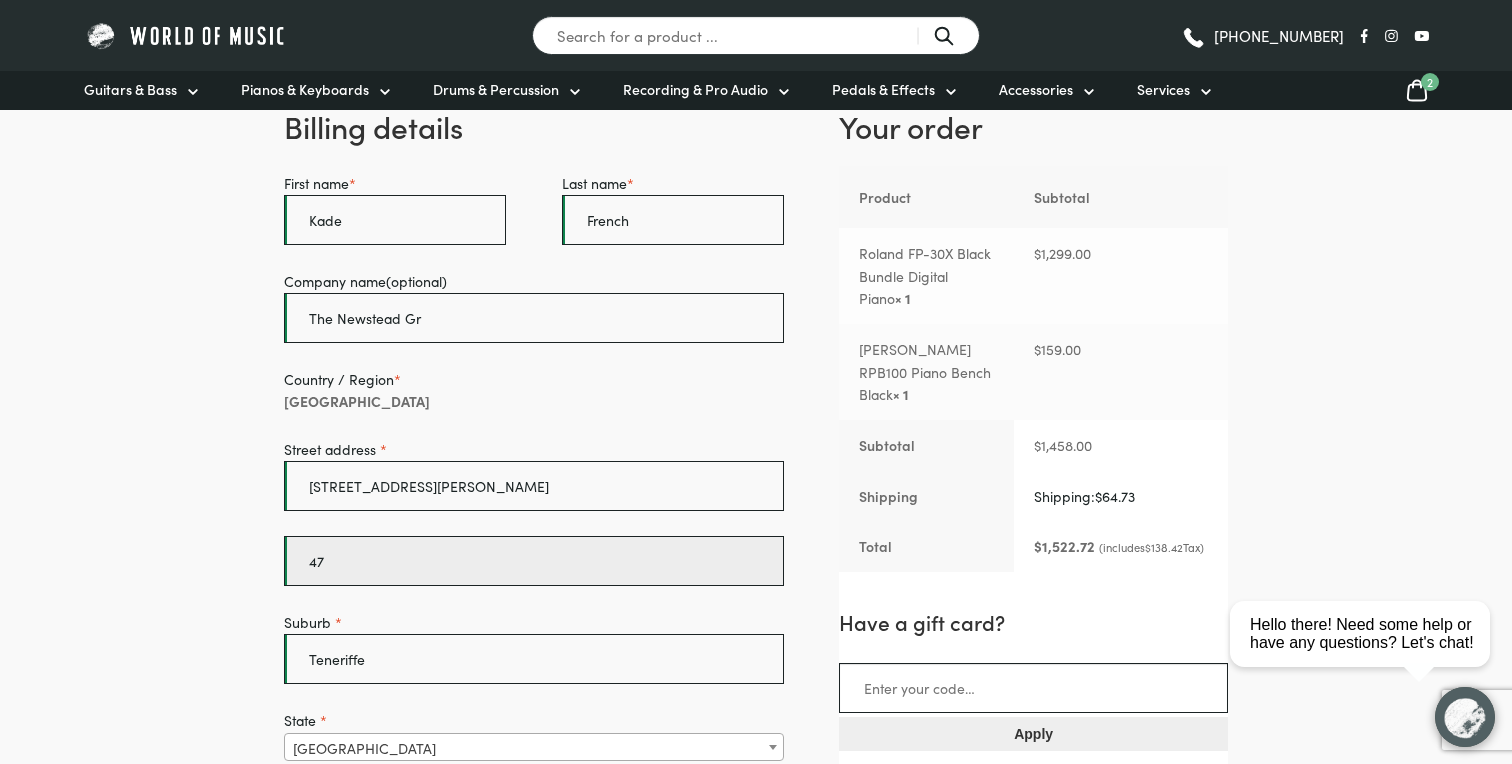 click on "47" at bounding box center (534, 561) 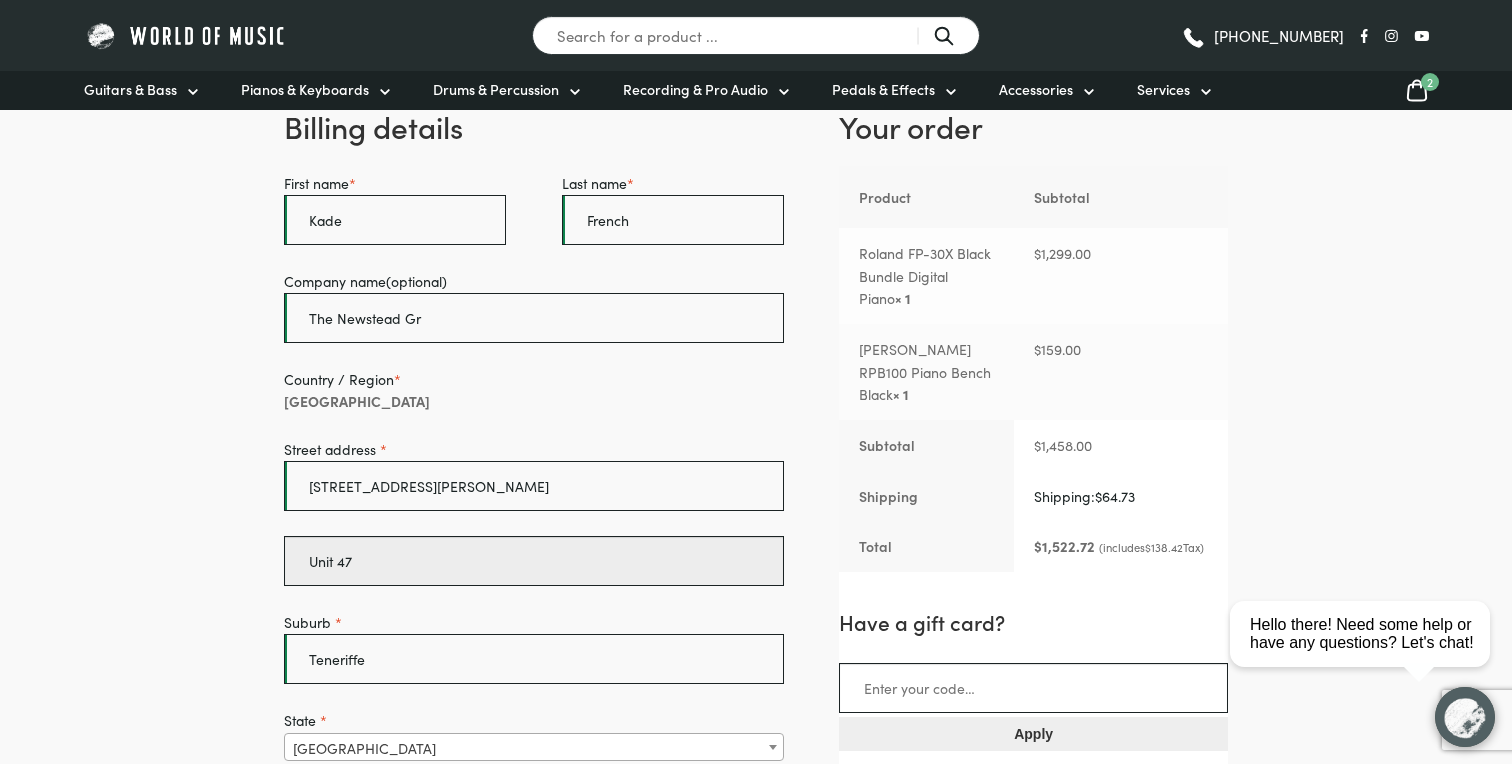 type on "Unit 47" 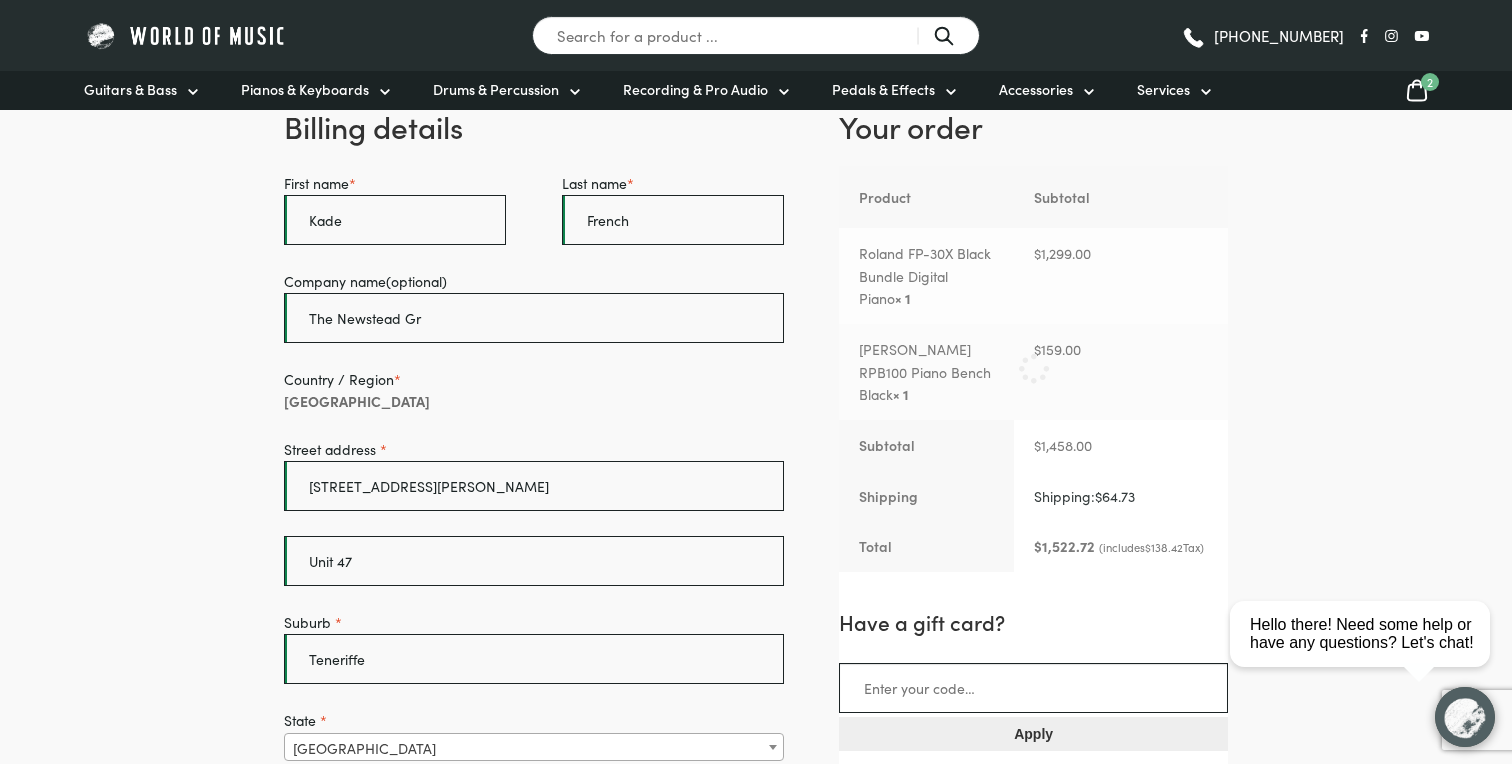 click on "Search for a product ...
[PHONE_NUMBER]
Guitars & Bass
Guitars Electric Guitars Bass Guitars Ukuleles" at bounding box center (756, 982) 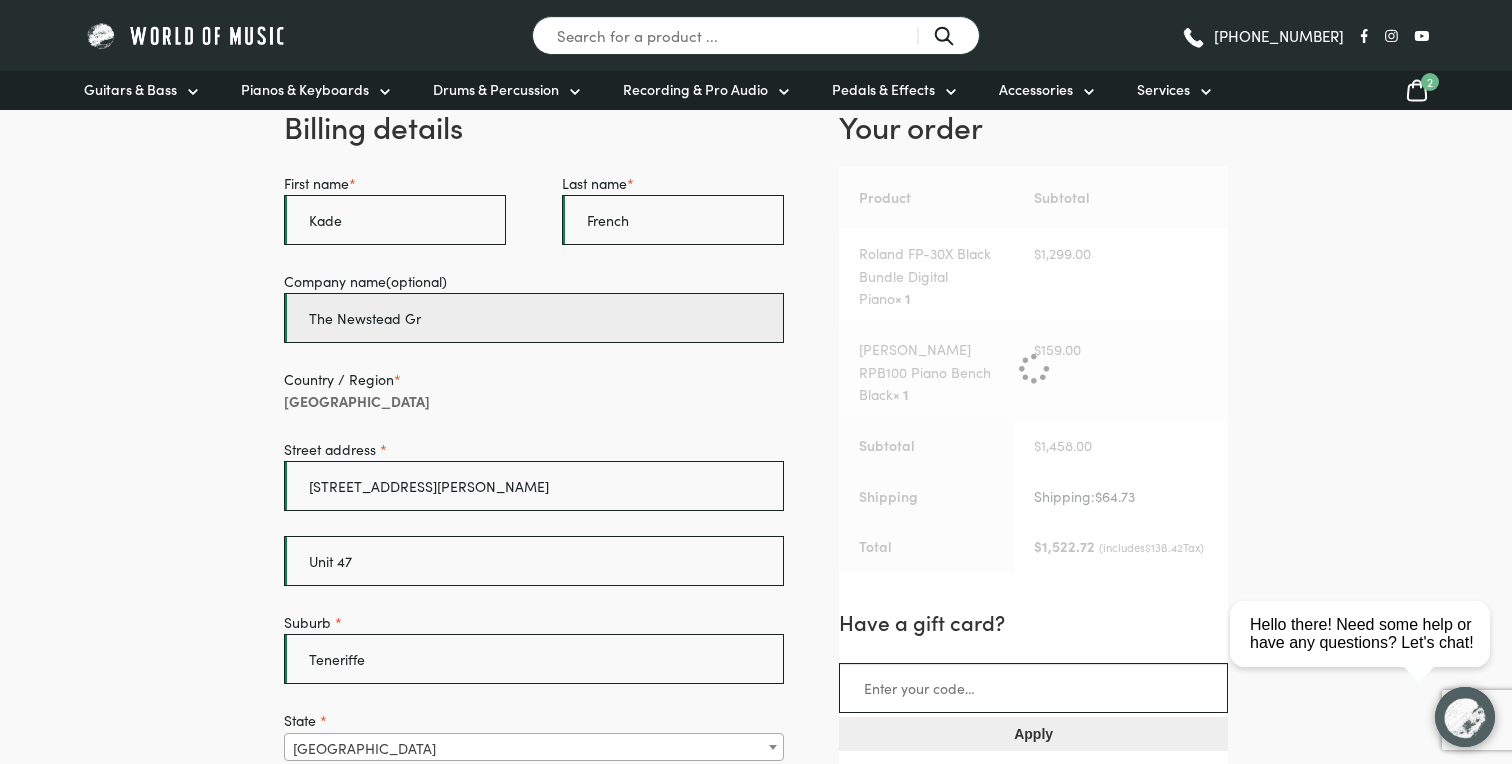 click on "The Newstead Gr" at bounding box center [534, 318] 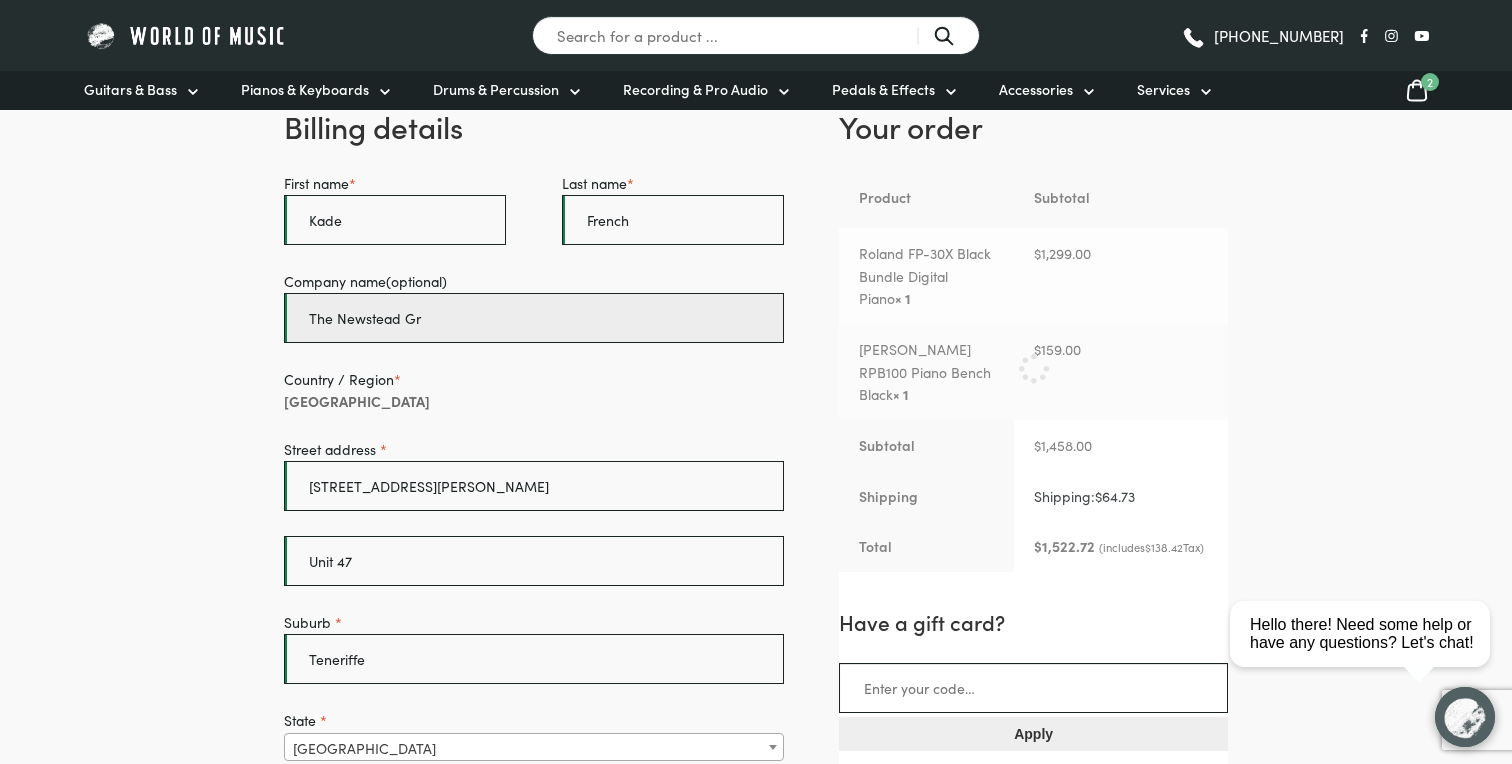 click on "The Newstead Gr" at bounding box center [534, 318] 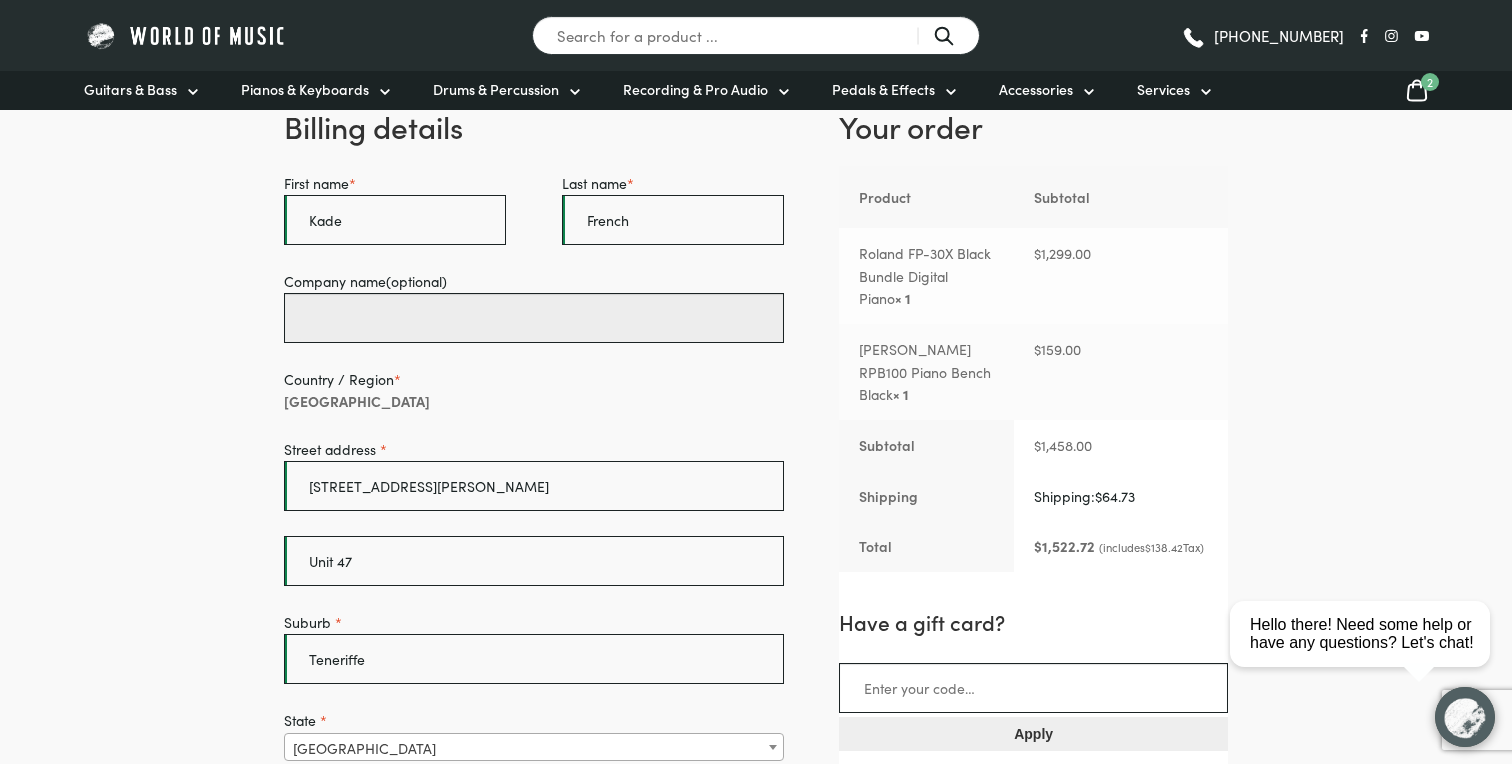 type 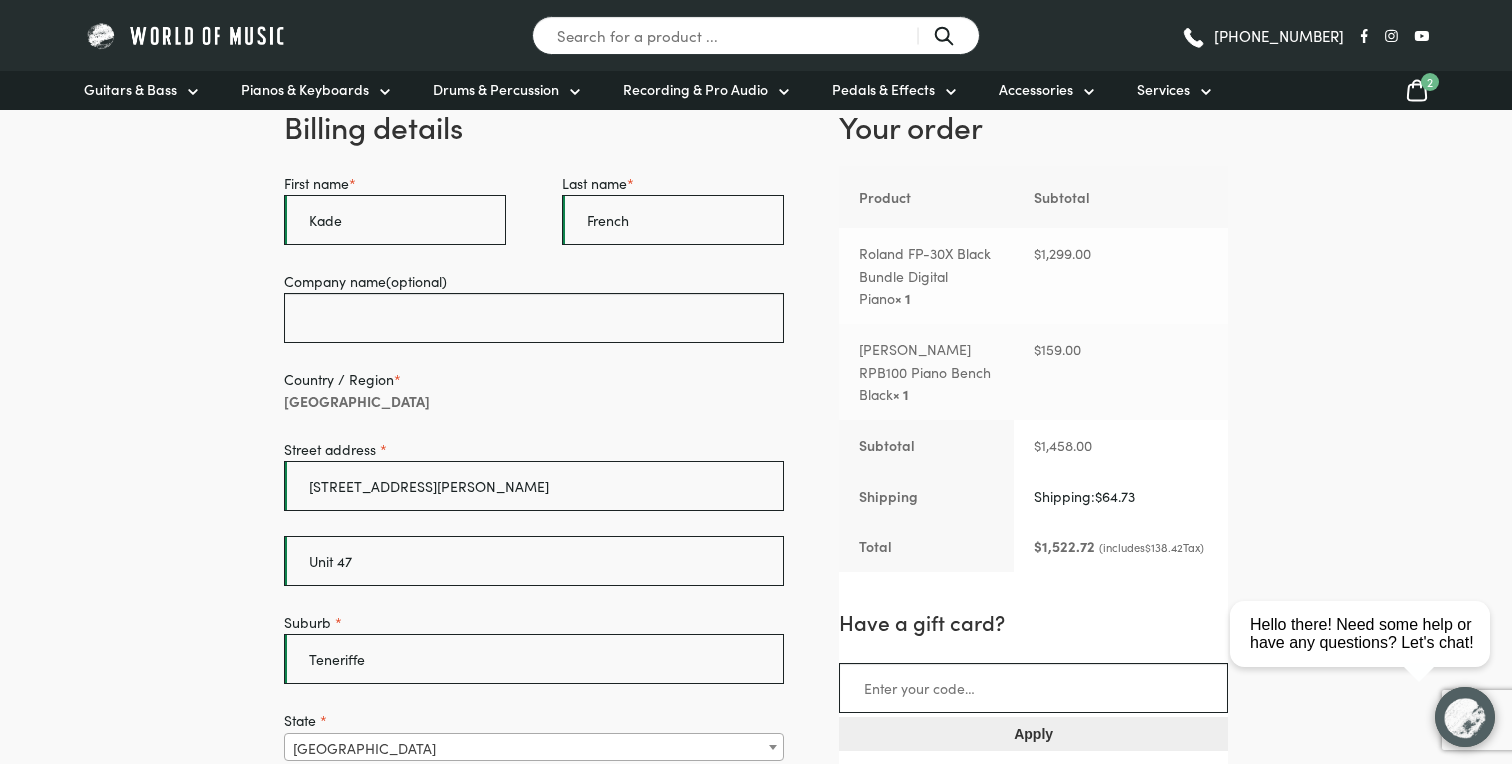 click on "Search for a product ...
[PHONE_NUMBER]
Guitars & Bass
Guitars Electric Guitars Bass Guitars Ukuleles" at bounding box center (756, 982) 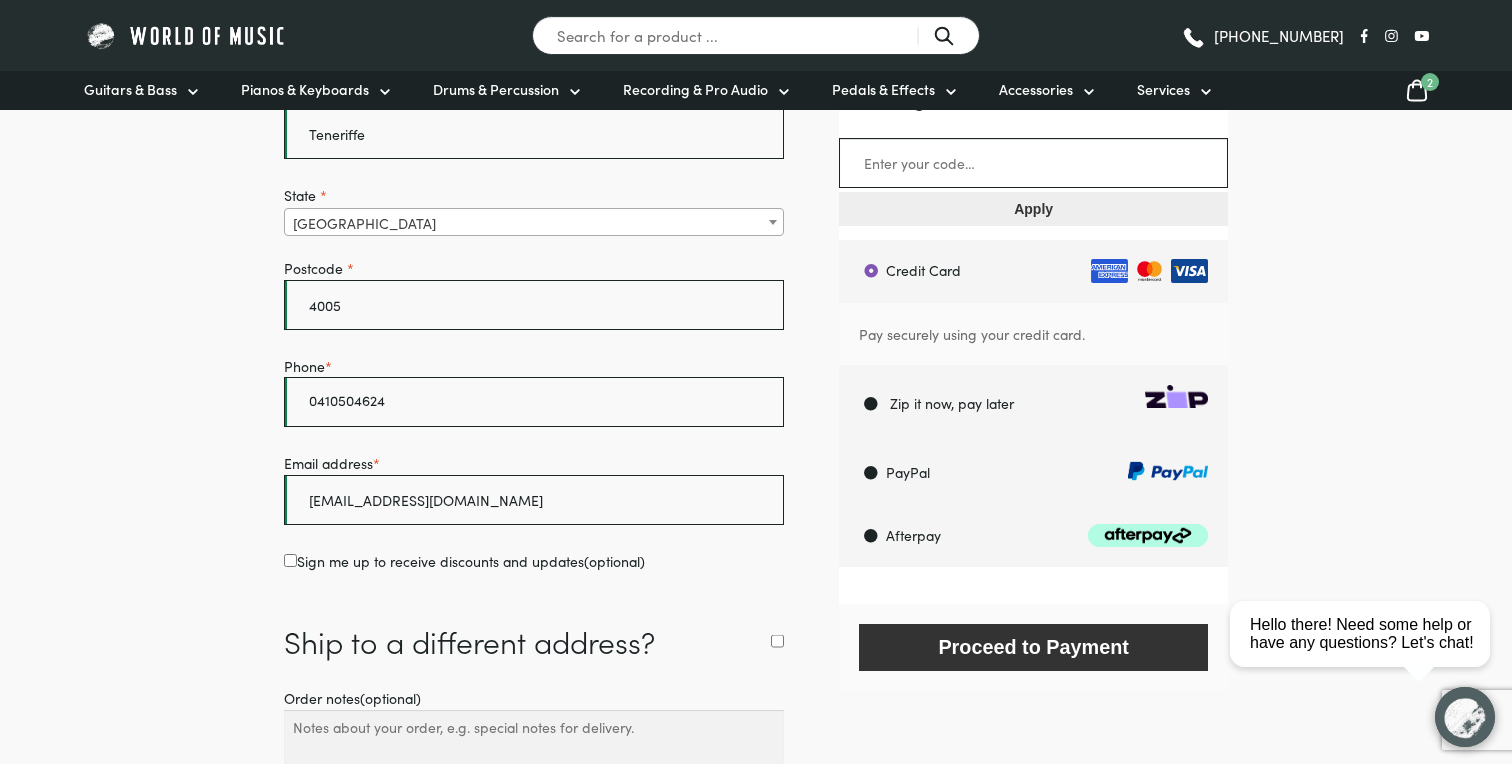 scroll, scrollTop: 781, scrollLeft: 0, axis: vertical 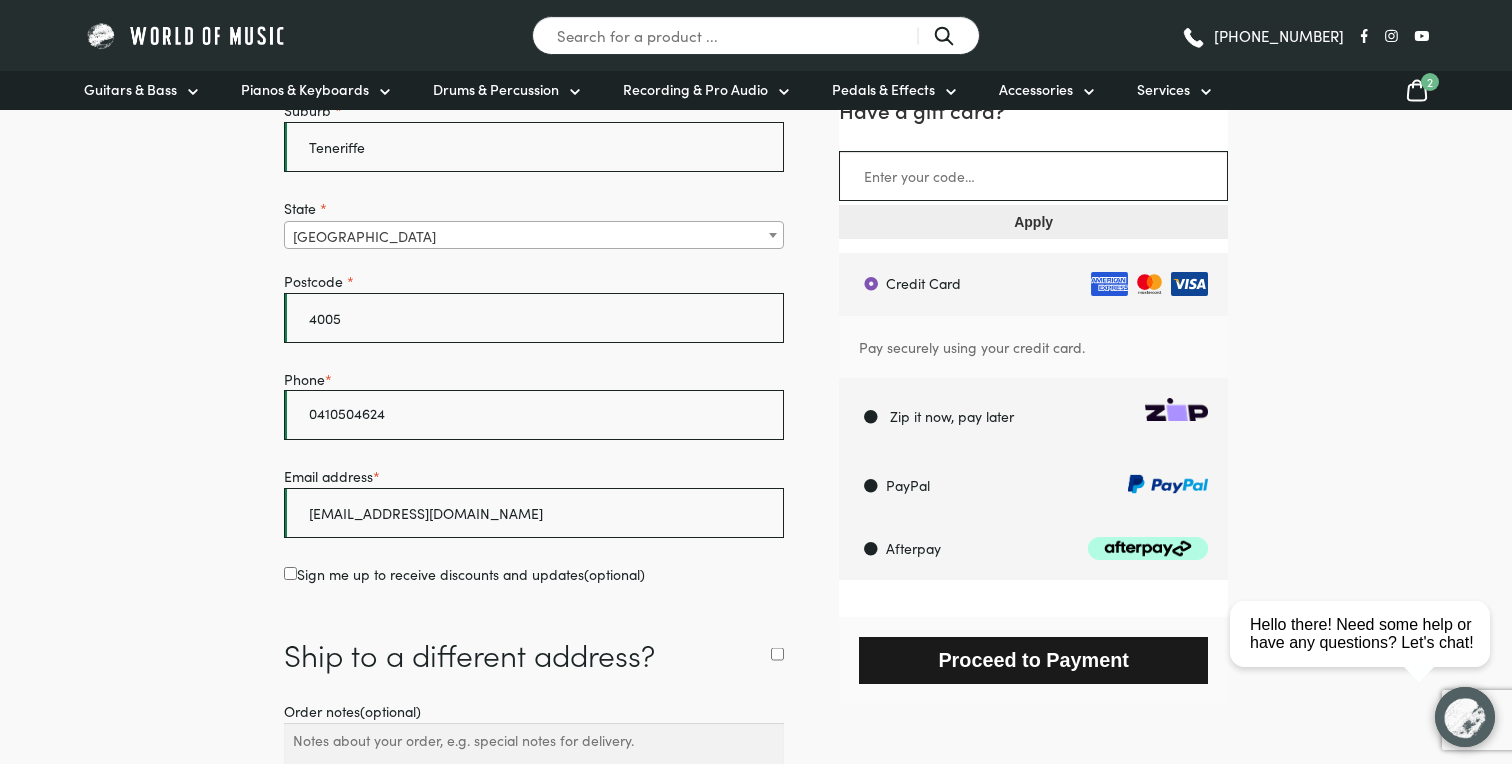 click on "Proceed to Payment" at bounding box center (1033, 660) 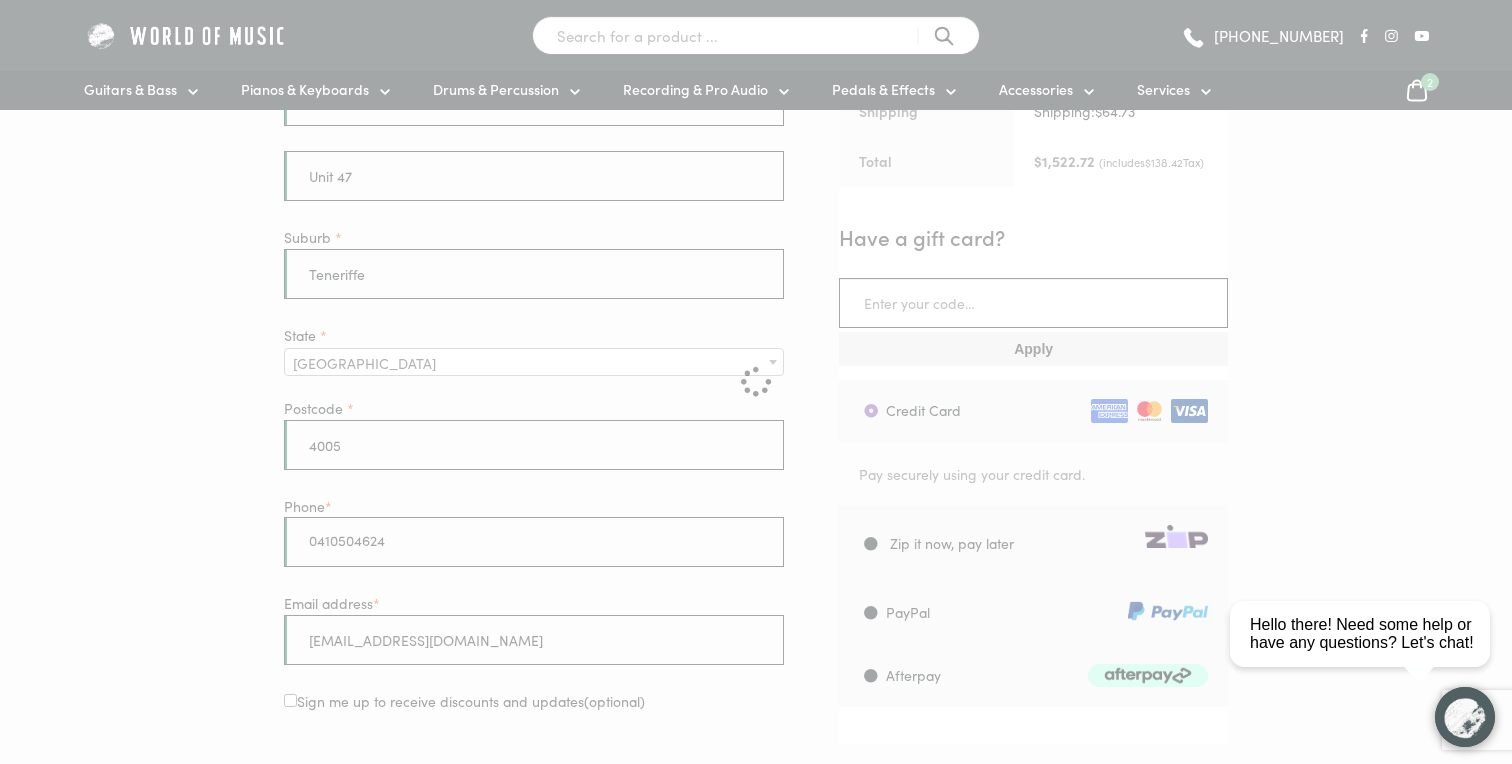 scroll, scrollTop: 351, scrollLeft: 0, axis: vertical 